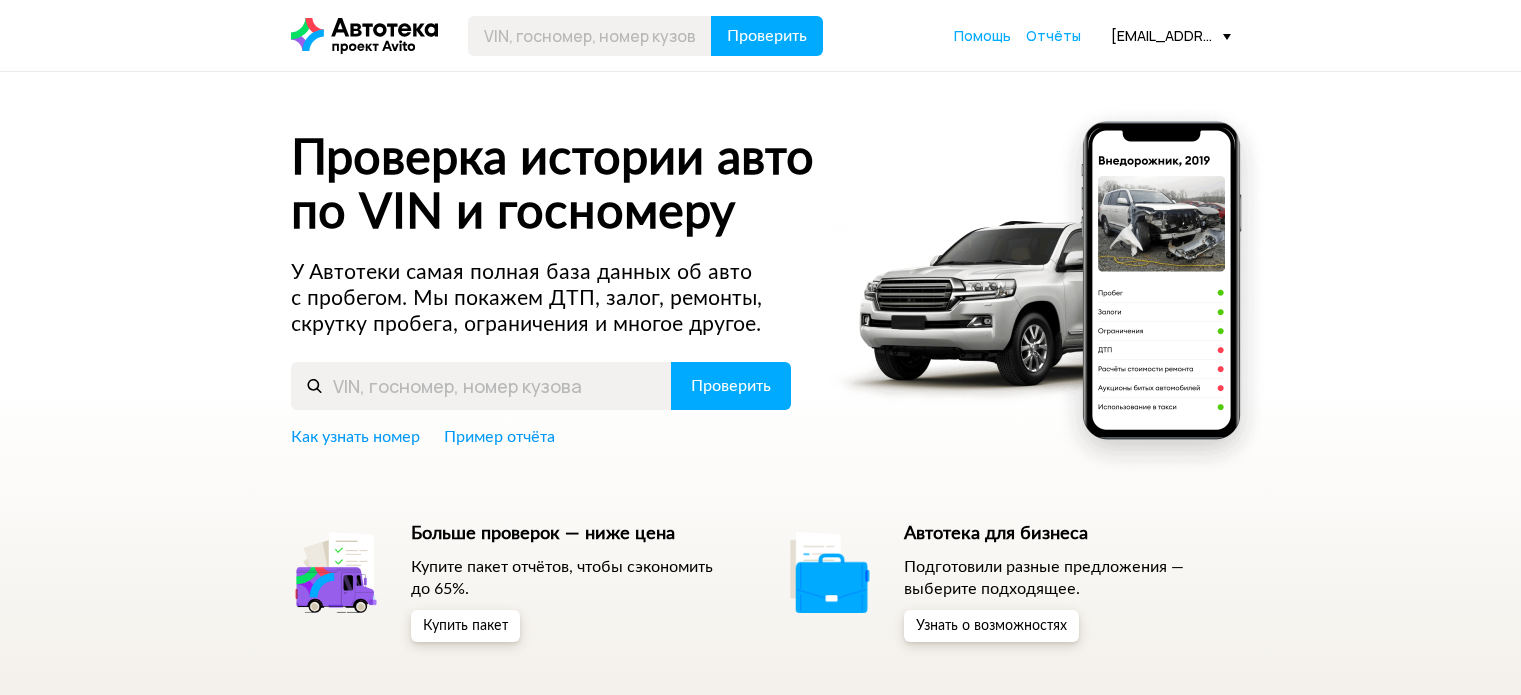 scroll, scrollTop: 0, scrollLeft: 0, axis: both 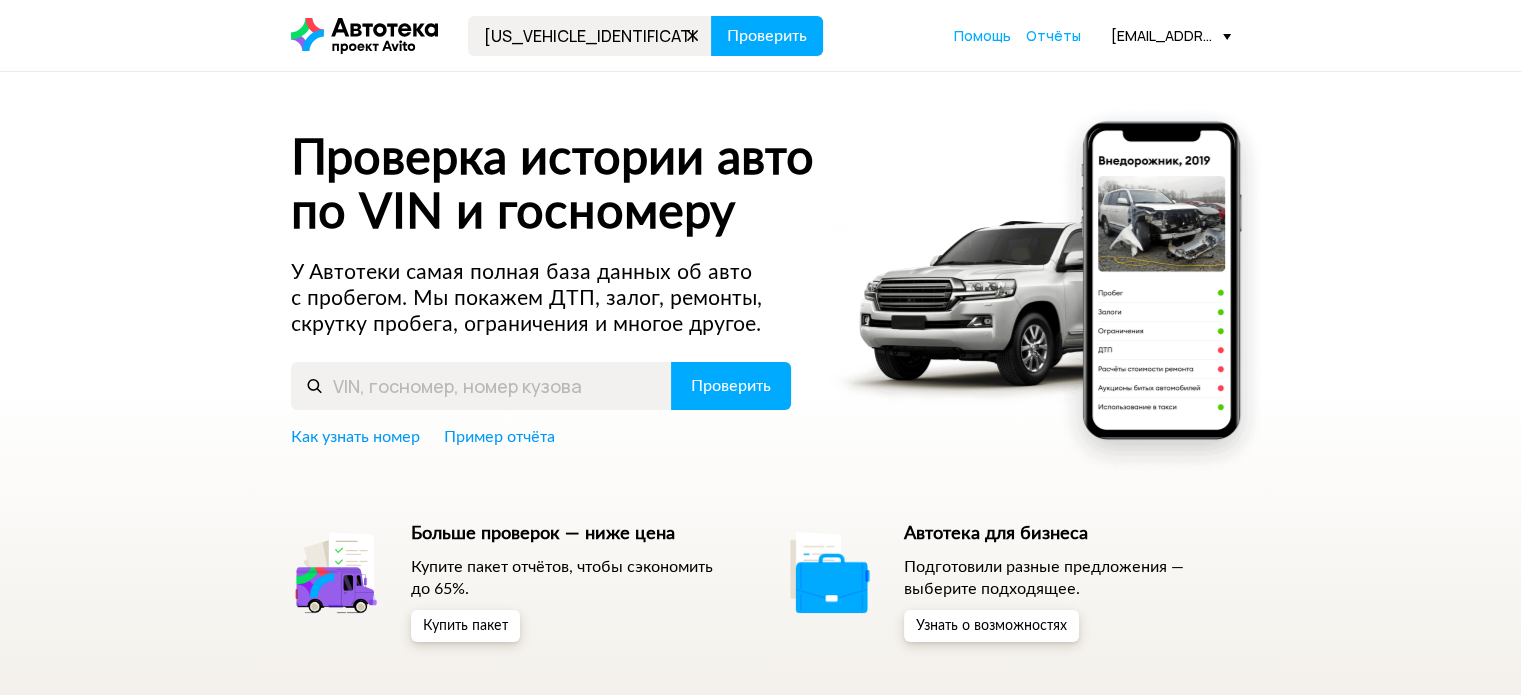type on "[US_VEHICLE_IDENTIFICATION_NUMBER]" 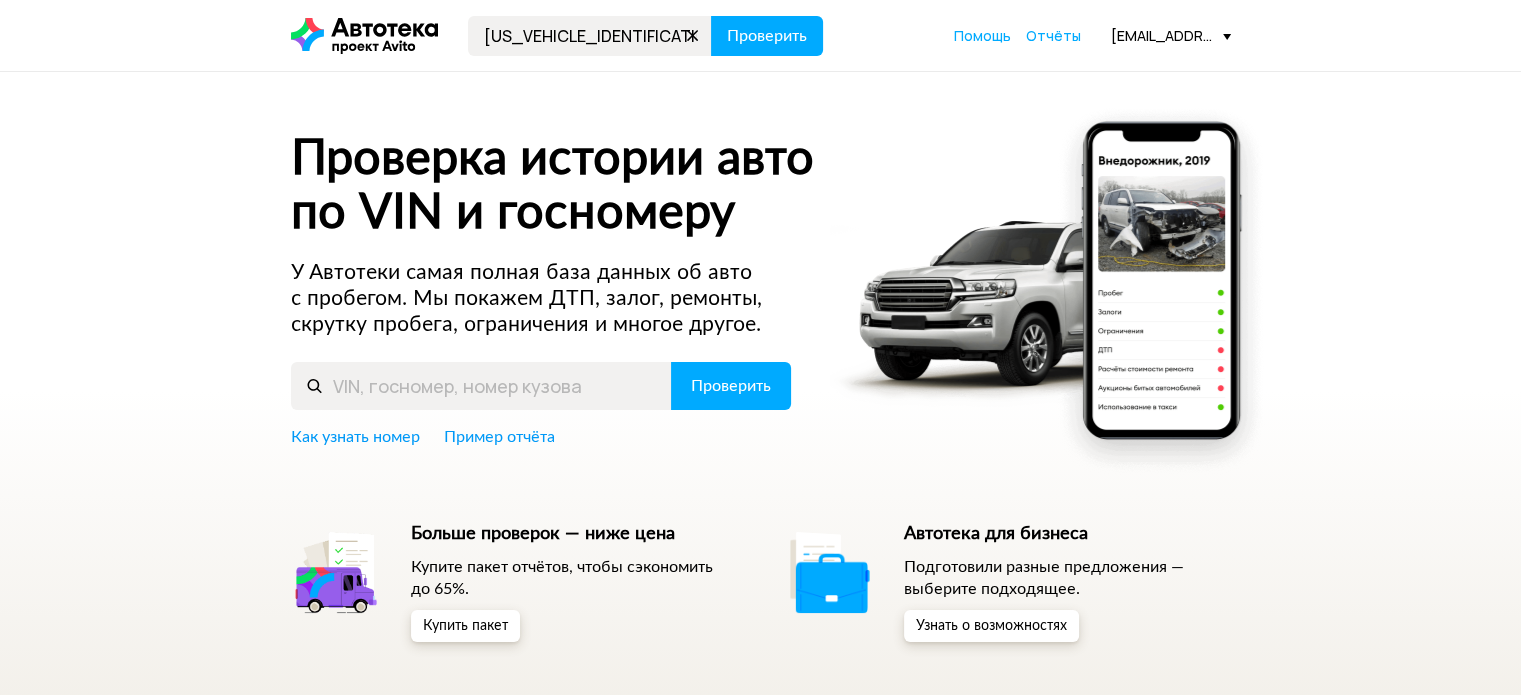 click on "Проверить" at bounding box center (767, 36) 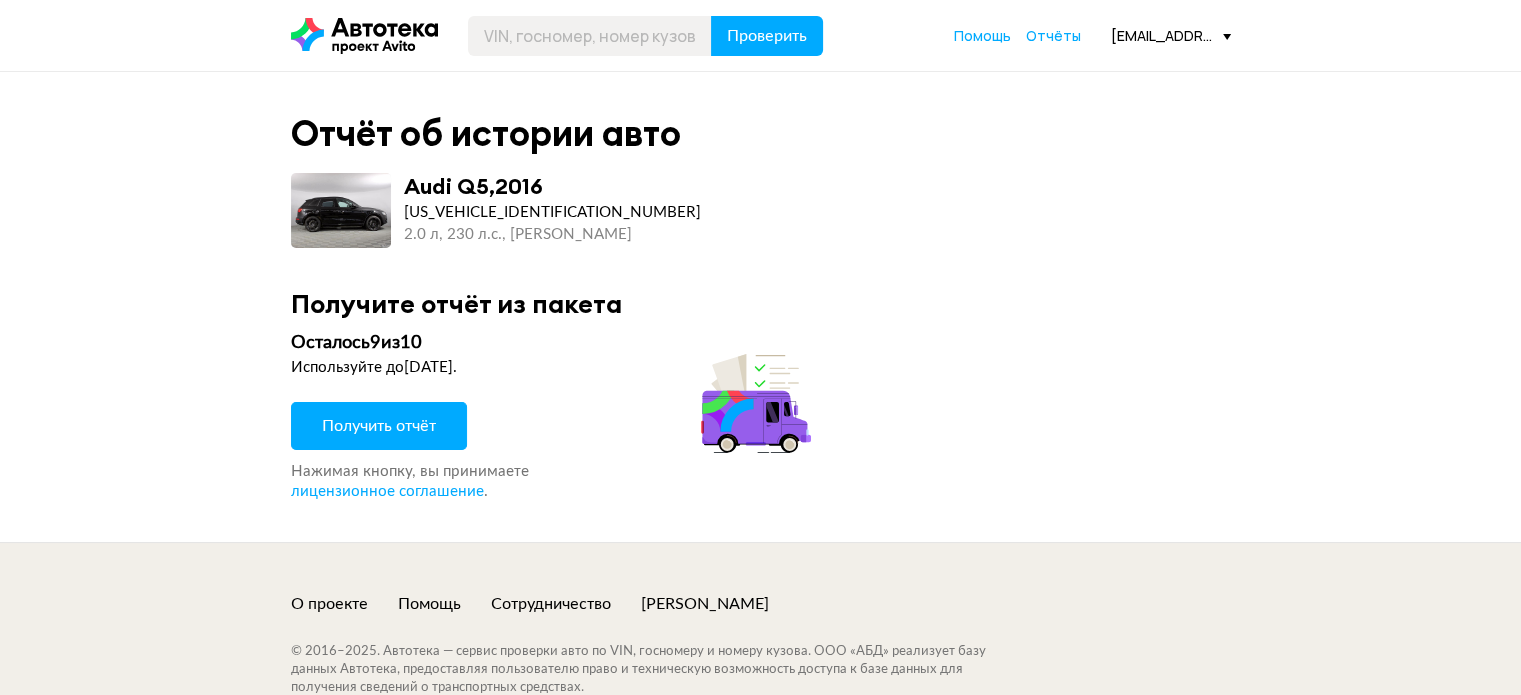 click on "Получить отчёт" at bounding box center (379, 426) 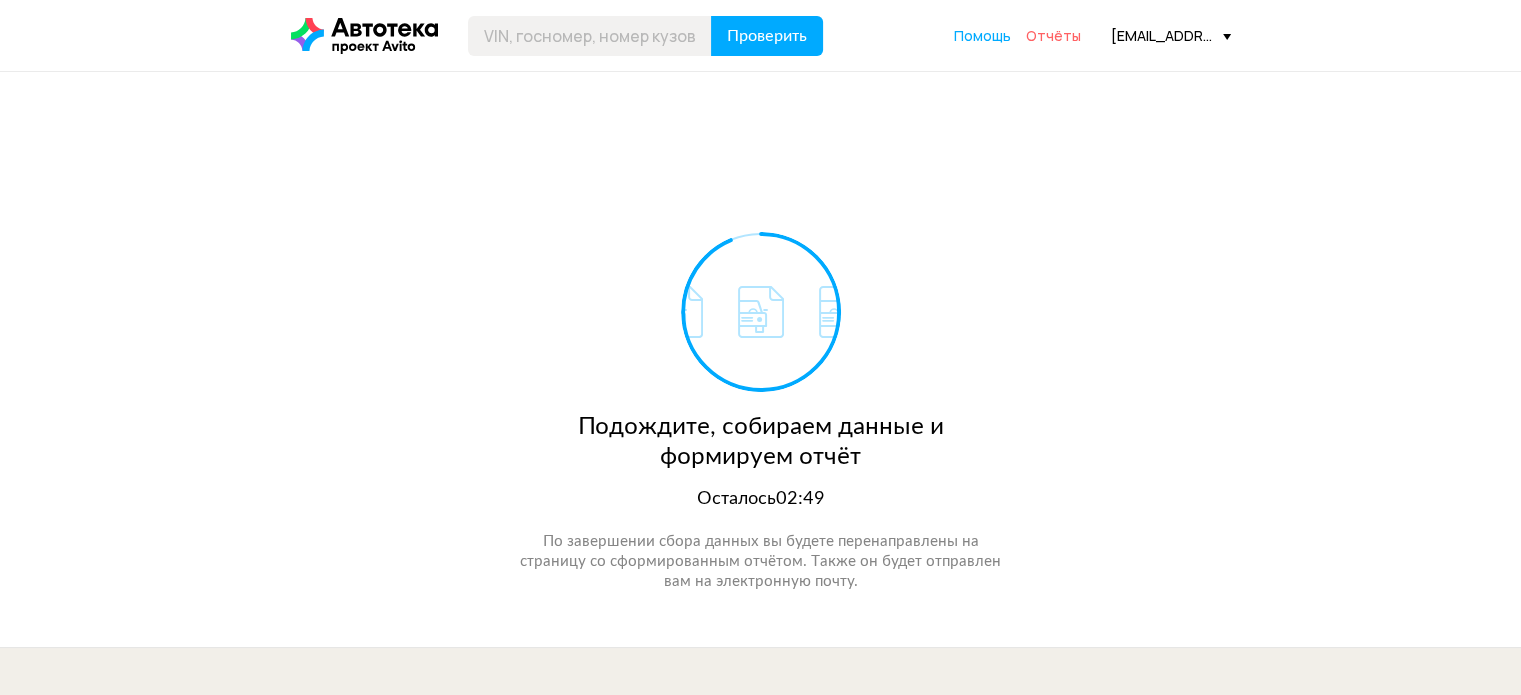 click on "Отчёты" at bounding box center (1053, 35) 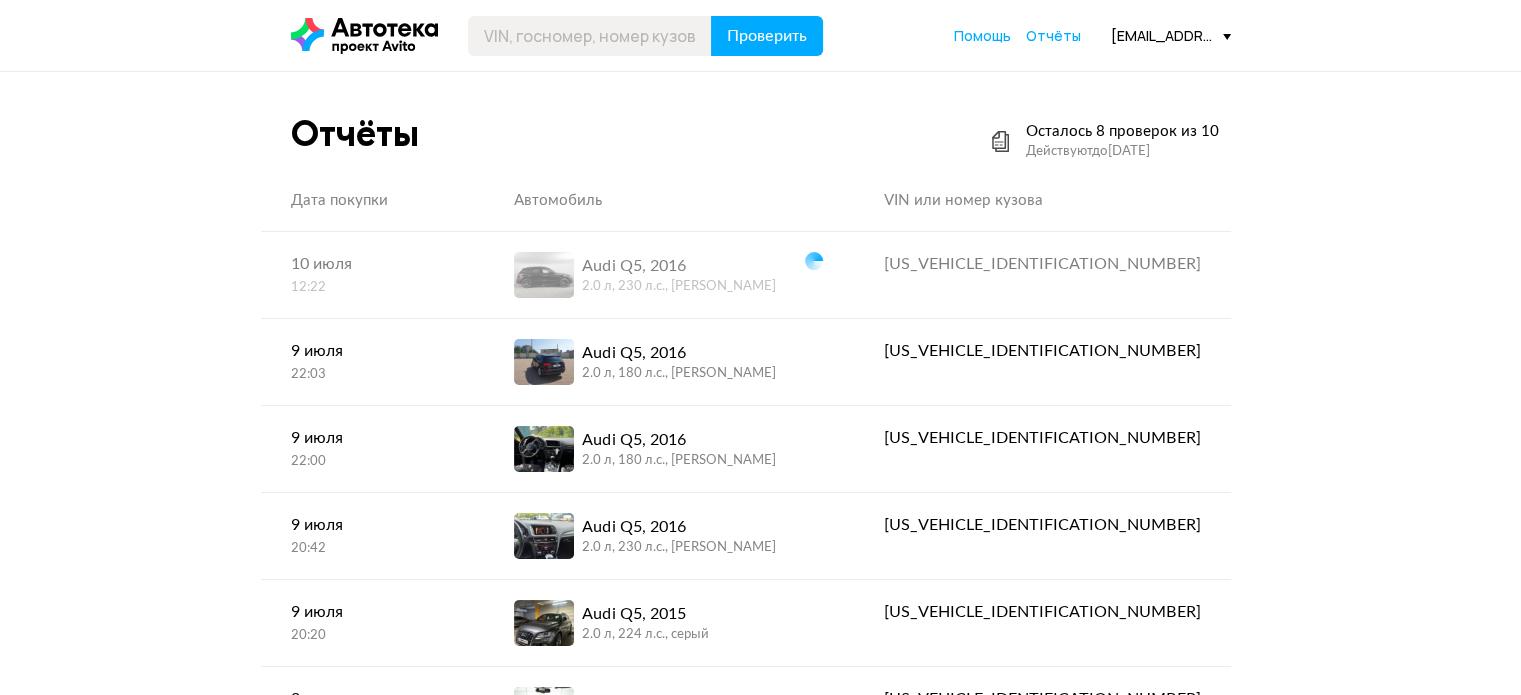 click on "Отчёты Осталось 8 проверок из 10 Действуют  до  5 января 2026 года Дата покупки Автомобиль VIN или номер кузова 10 июля 12:22 Audi Q5, 2016 2.0 л, 230 л.c., черный WAUZZZ8R2HA076830 9 июля 22:03 Audi Q5, 2016 2.0 л, 180 л.c., черный WAUZZZ8RXHA043414 9 июля 22:00 Audi Q5, 2016 2.0 л, 180 л.c., черный WAUZZZ8R3HA043691 9 июля 20:42 Audi Q5, 2016 2.0 л, 230 л.c., серо-синий WAUZZZ8R0GA149305 9 июля 20:20 Audi Q5, 2015 2.0 л, 224 л.c., серый WAUZZZ8R0GA028726 9 июля 20:13 Audi Q5, 2015 2.0 л, 224 л.c., серо-золотистый WAUZZZ8R5FA133437 9 июля 20:11 Audi Q5, 2015 2.0 л, 224 л.c., коричневый WAUZZZ8R3FA107659 6 июля 10:50 BMW SERIE 5, 2020 3.0 л, 248 л.c., синий X4XJD19490YG10488 5 июля 12:55 INFINITI QX70 S51, 2013 3.7 л, 333 л.c., синий Z8NTCNS51DS004129 2 июля 20:27 INFINITI QX70 S51, 2013 Z8NTCNS51DS002370" at bounding box center [760, 2609] 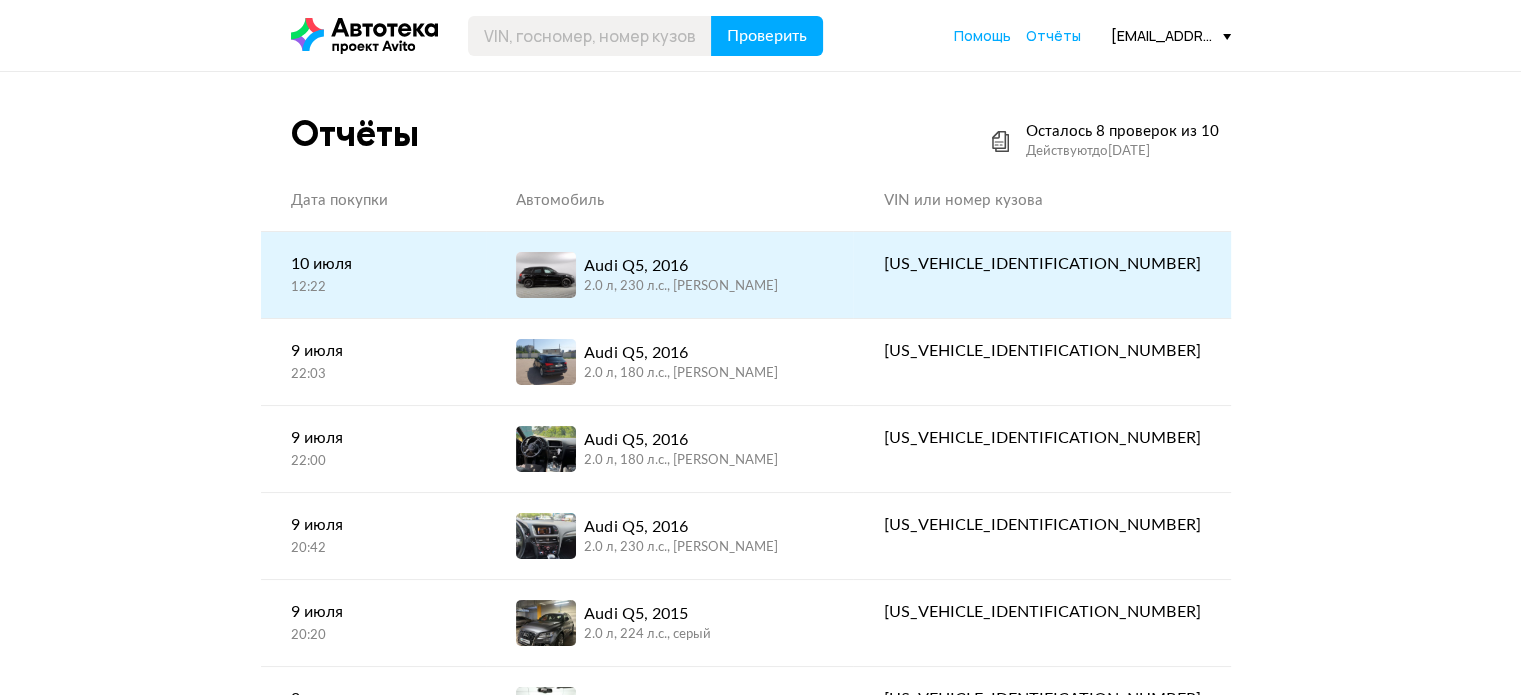 click on "WAUZZZ8R2HA076830" at bounding box center (1041, 264) 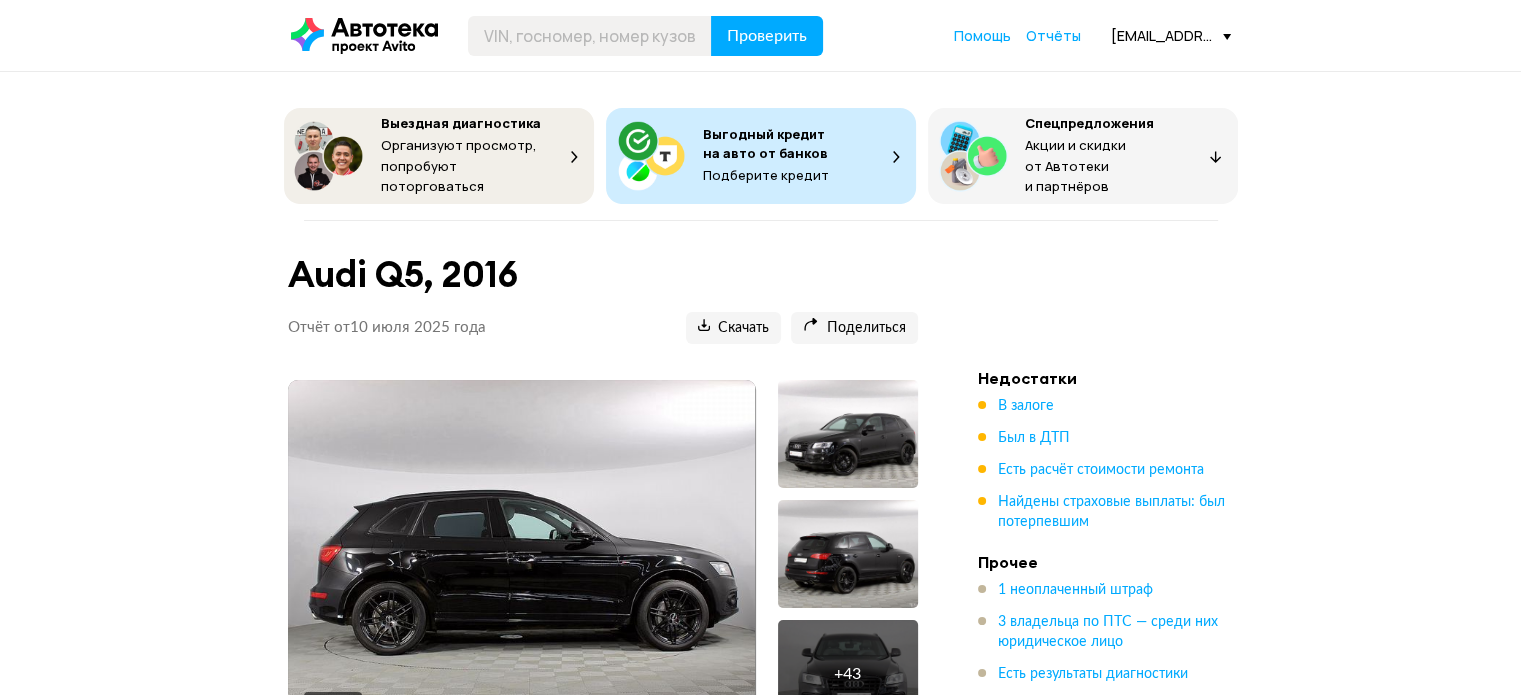 click on "Выездная диагностика Организуют просмотр, попробуют поторговаться Выгодный кредит на авто от банков Подберите кредит Спецпредложения Акции и скидки от Автотеки и партнёров Спецпредложения Audi Q5, 2016 Отчёт от  10 июля 2025 года Ccылка на отчёт скопирована Скачать Поделиться Ccылка на отчёт скопирована 21 ноября 2019 года + 43 Рекомендация Идёт анализ данных... Когда мы получим информацию по всем пунктам, искусственный интеллект даст рекомендацию: стоит ли ехать на осмотр автомобиля. Покажите детали Госномер С140СВ799 Предыдущие госномера С726ХА777 VIN WAUZZZ8R2HA076830 181753 2016" at bounding box center (760, 6237) 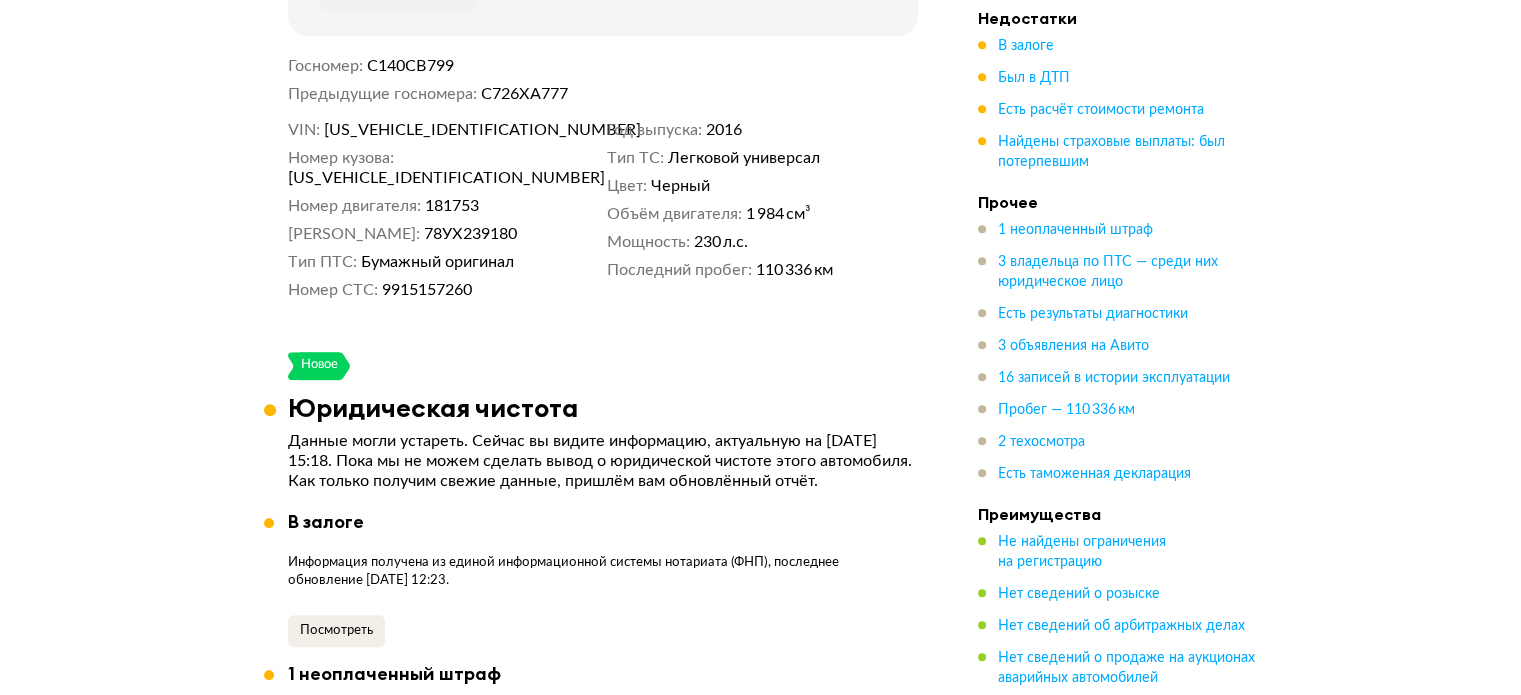 scroll, scrollTop: 1087, scrollLeft: 0, axis: vertical 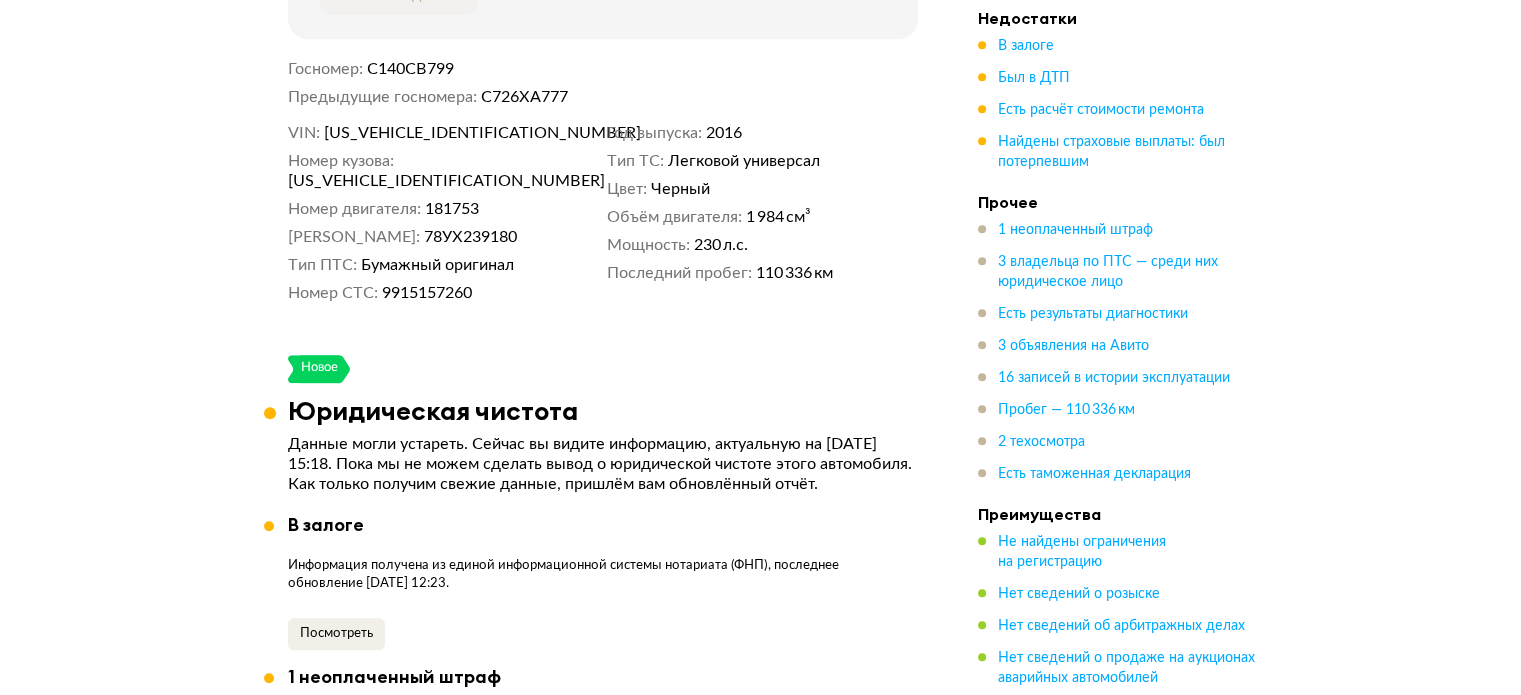 click on "WAUZZZ8R2HA076830" at bounding box center (403, 181) 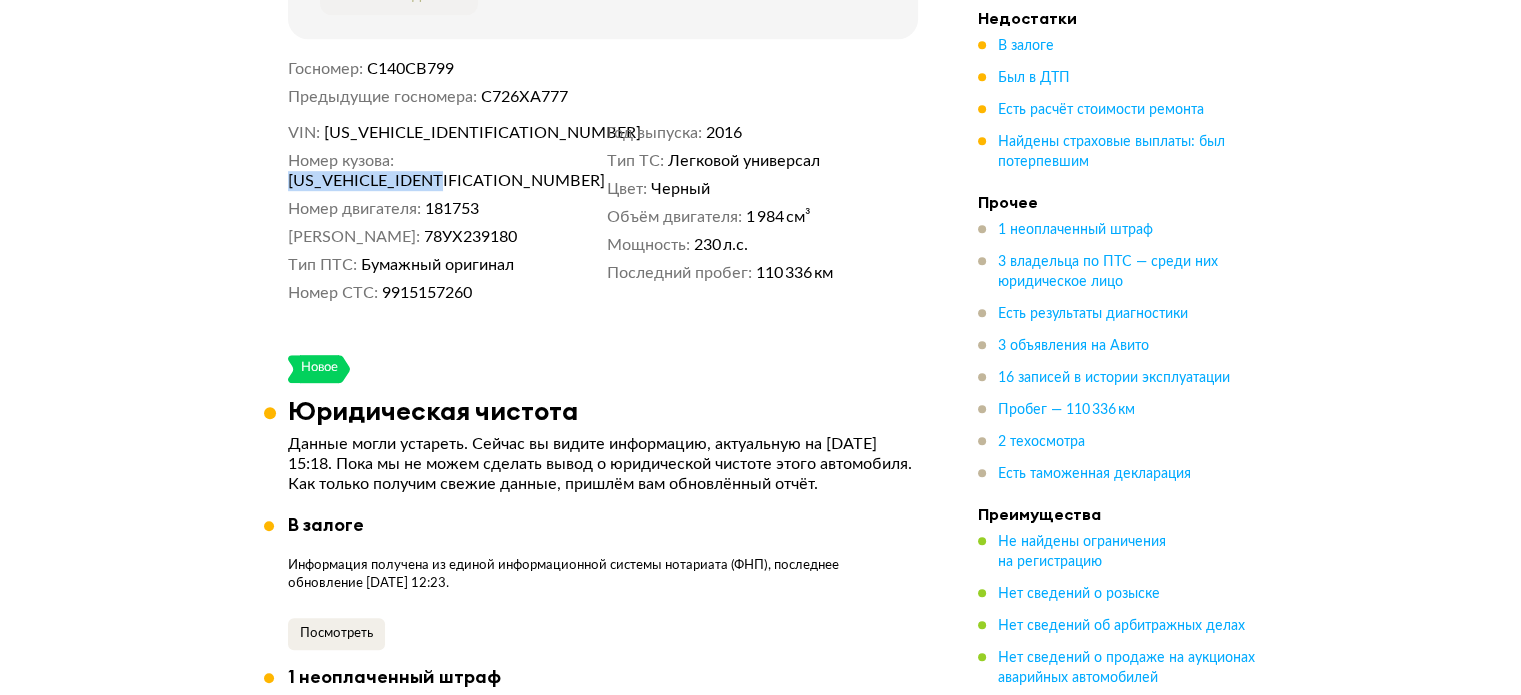 click on "WAUZZZ8R2HA076830" at bounding box center (403, 181) 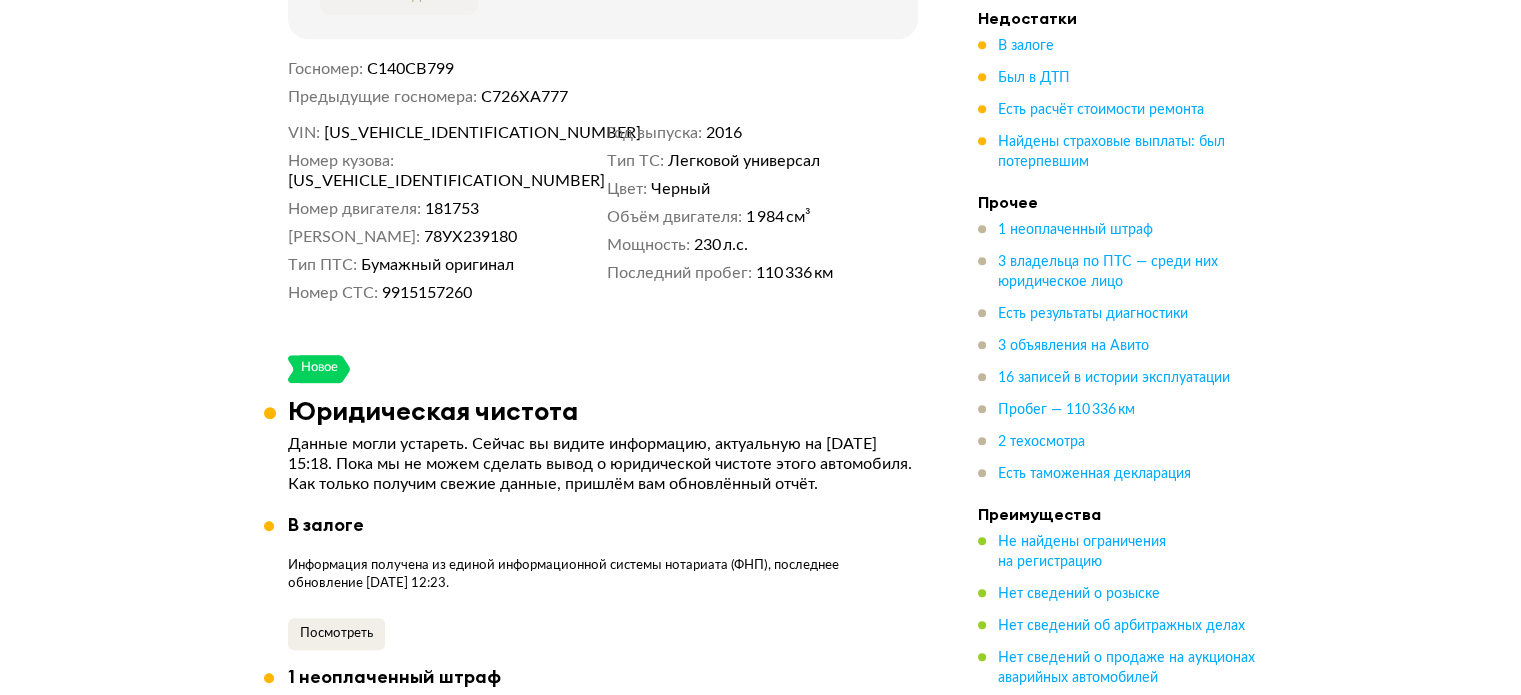 click on "9915157260" at bounding box center (427, 293) 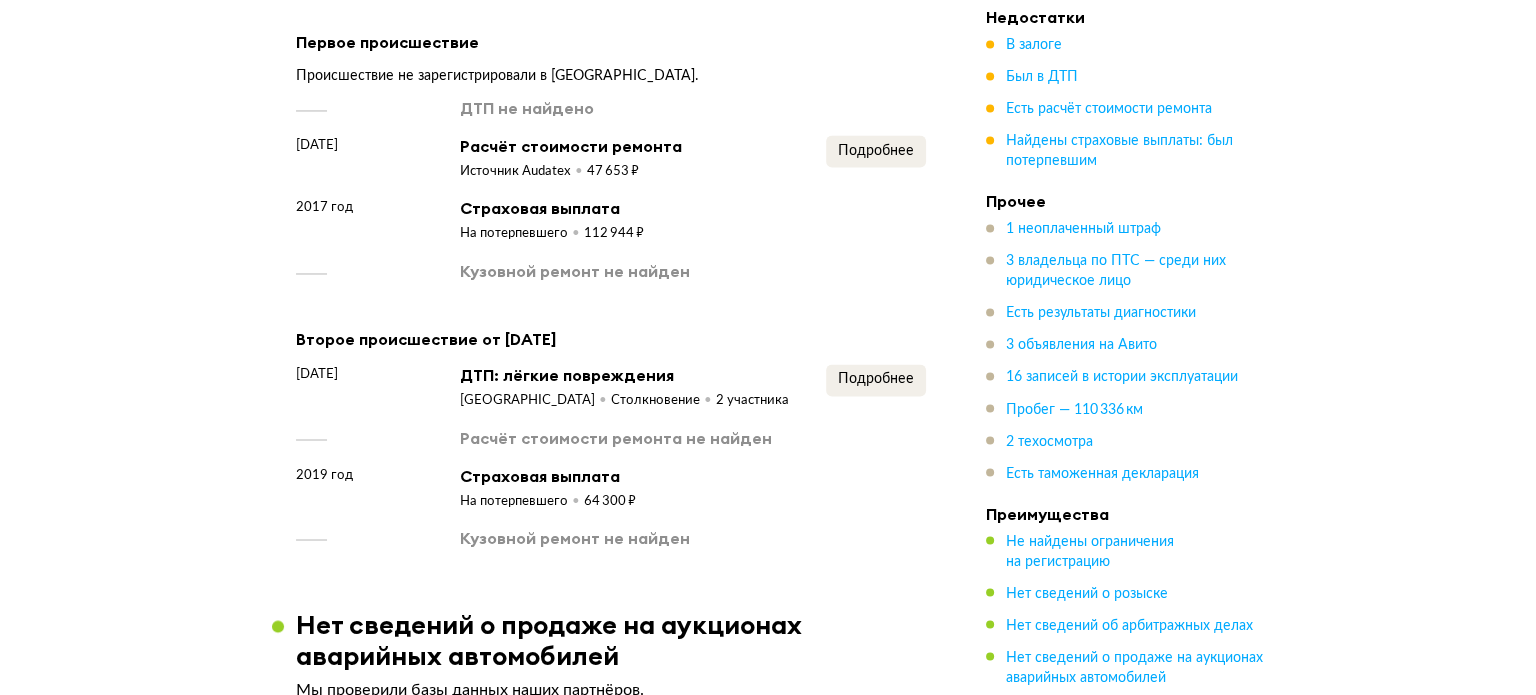 scroll, scrollTop: 3396, scrollLeft: 0, axis: vertical 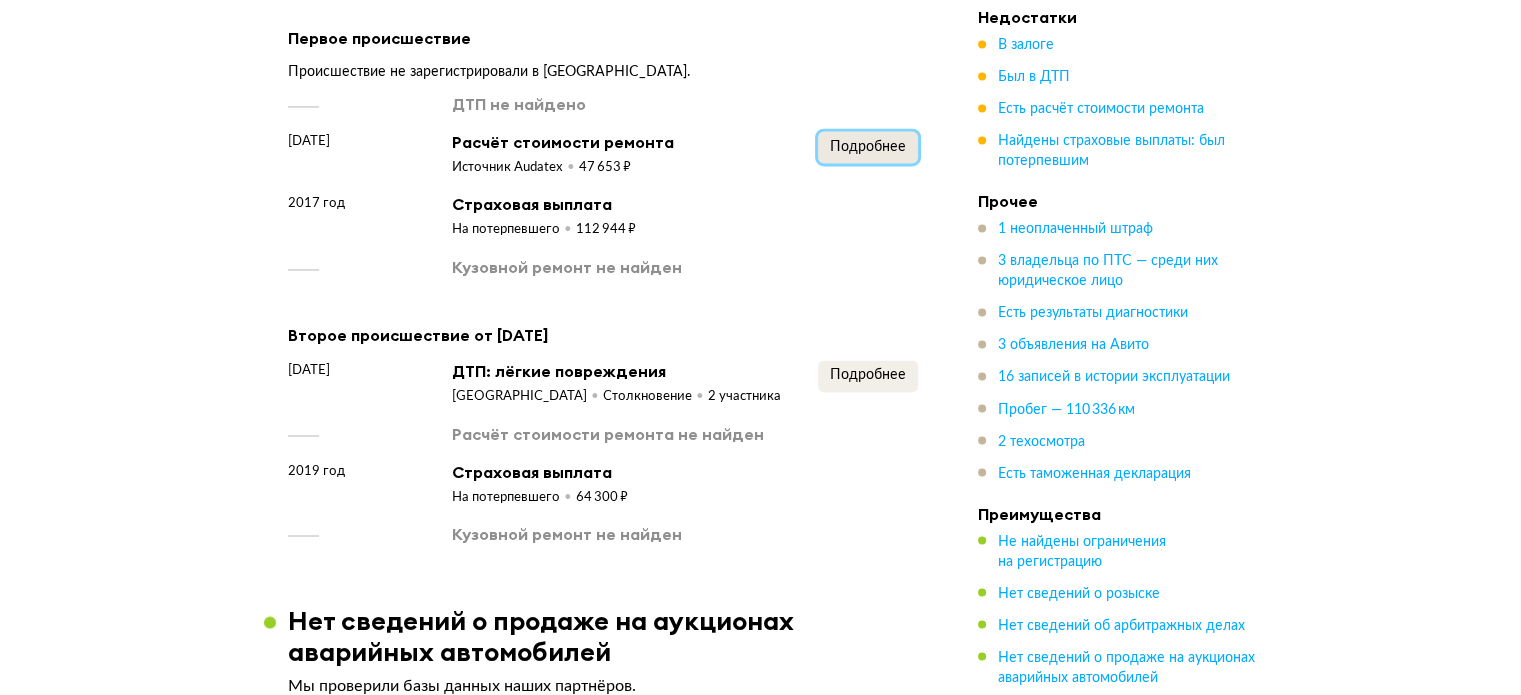 click on "Подробнее" at bounding box center (868, 147) 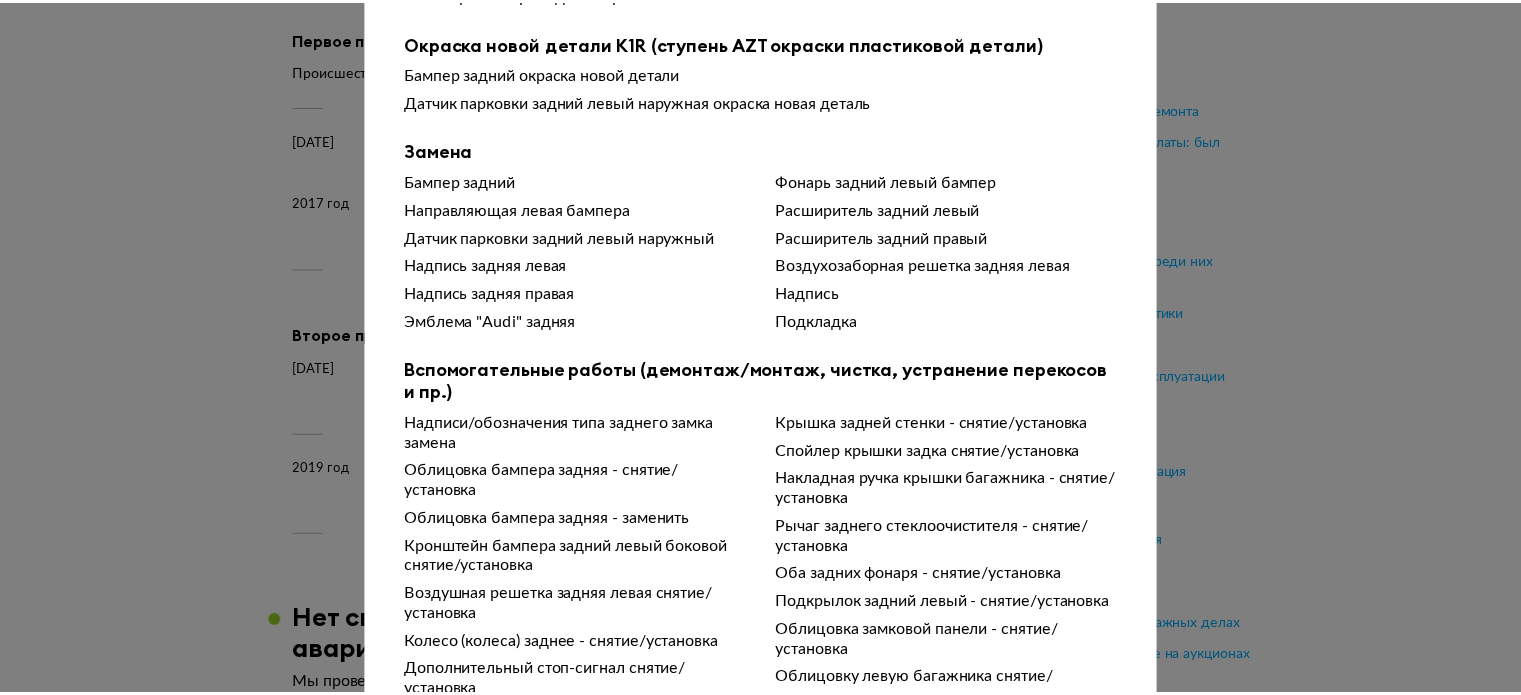 scroll, scrollTop: 676, scrollLeft: 0, axis: vertical 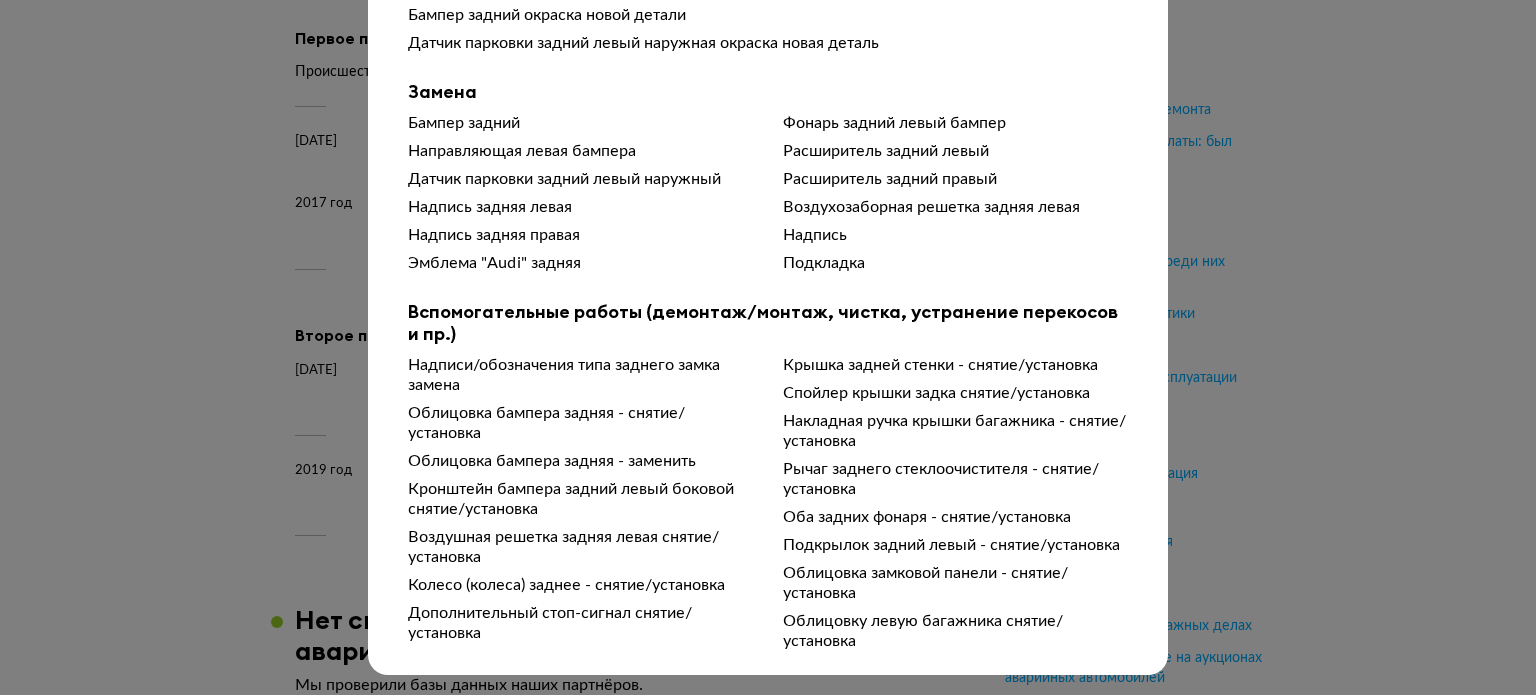 type 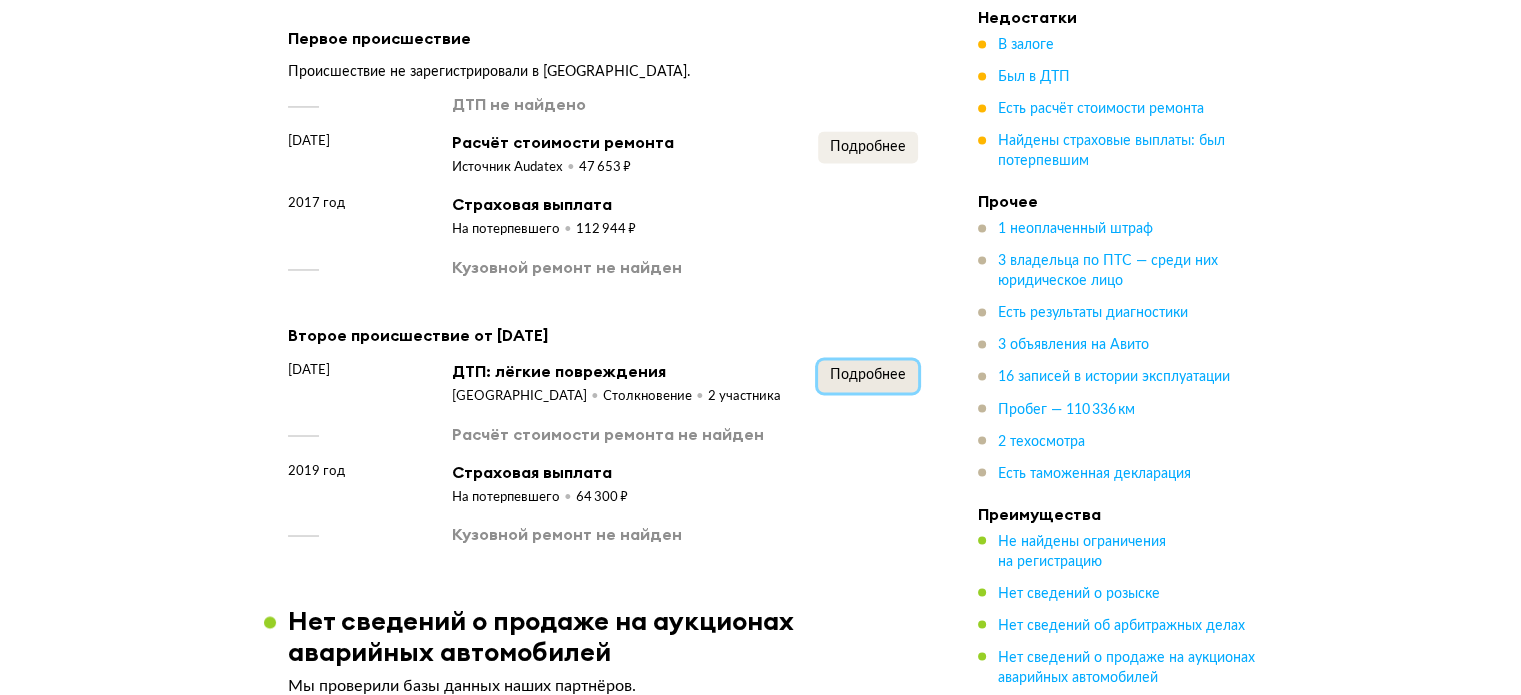click on "Подробнее" at bounding box center [868, 375] 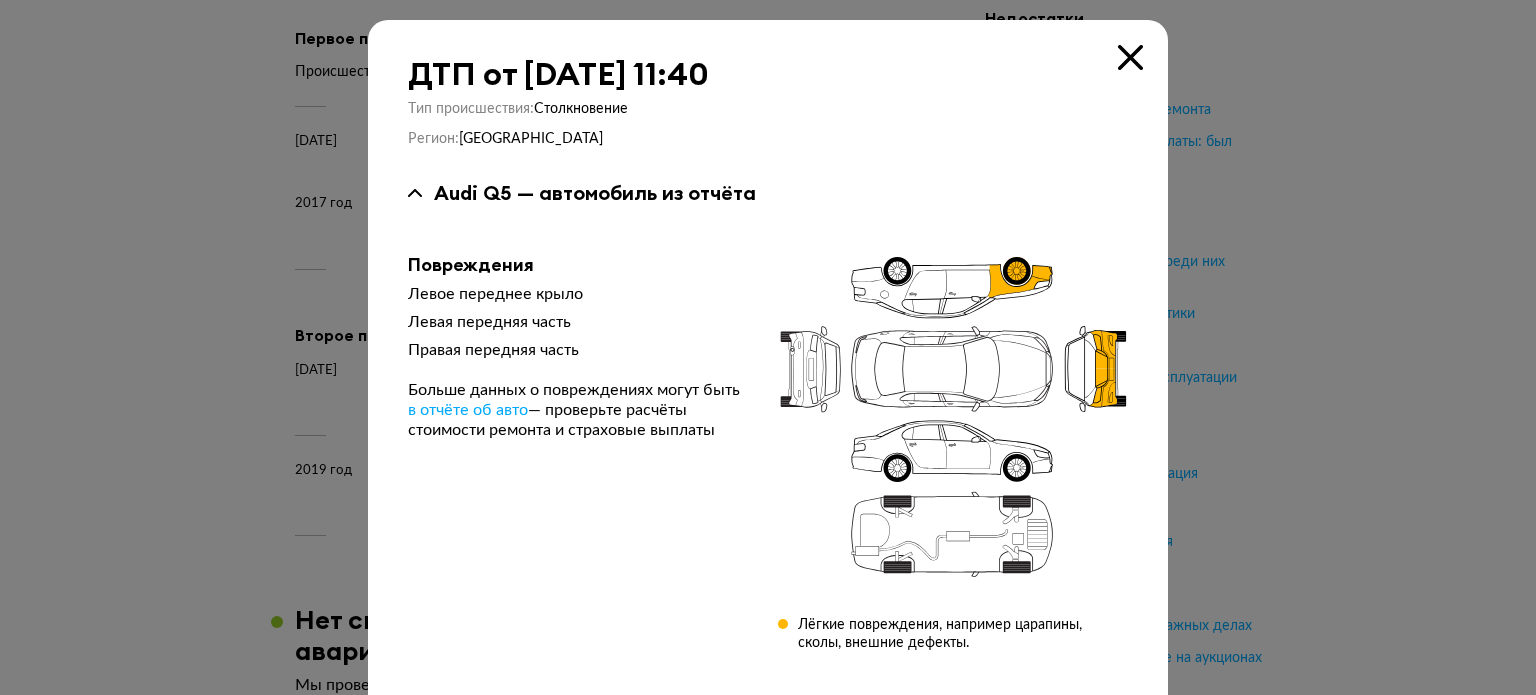 type 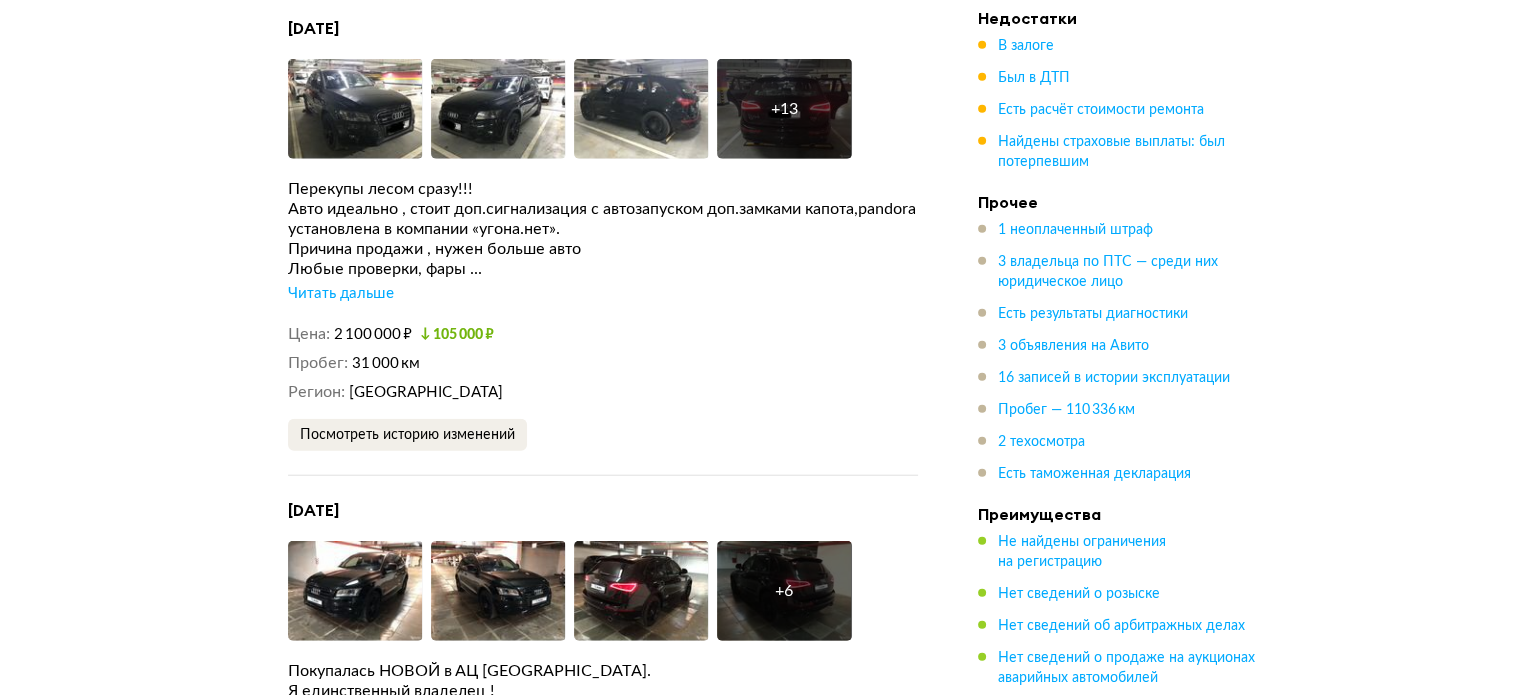 scroll, scrollTop: 4940, scrollLeft: 0, axis: vertical 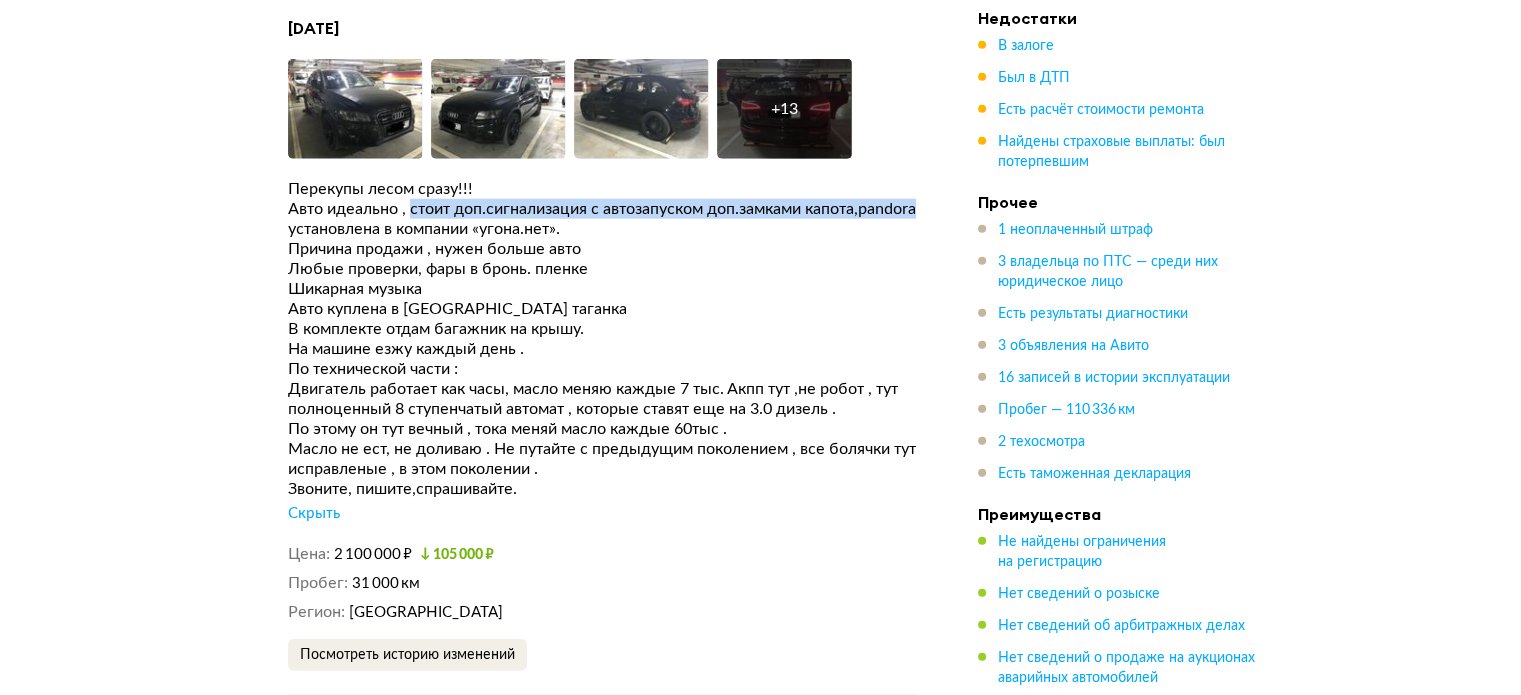 drag, startPoint x: 410, startPoint y: 193, endPoint x: 400, endPoint y: 209, distance: 18.867962 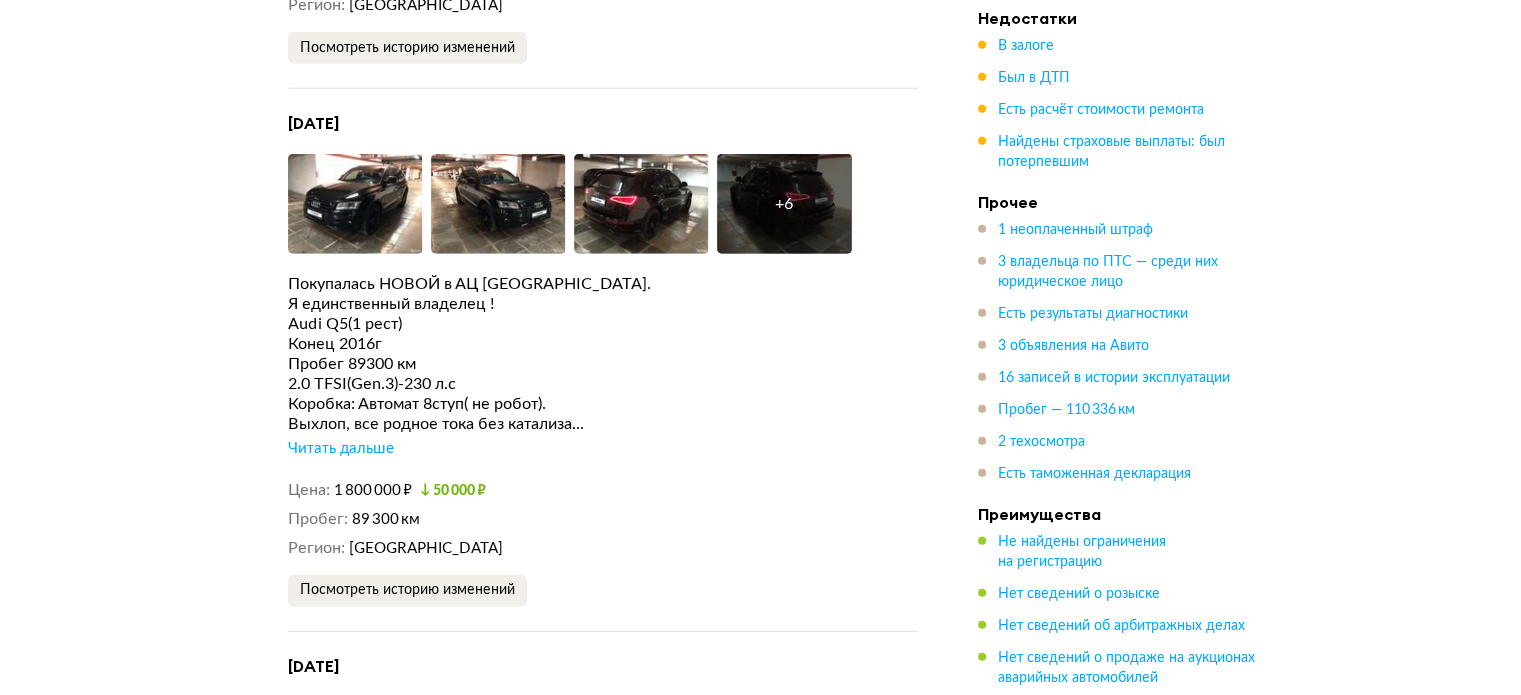 scroll, scrollTop: 5548, scrollLeft: 0, axis: vertical 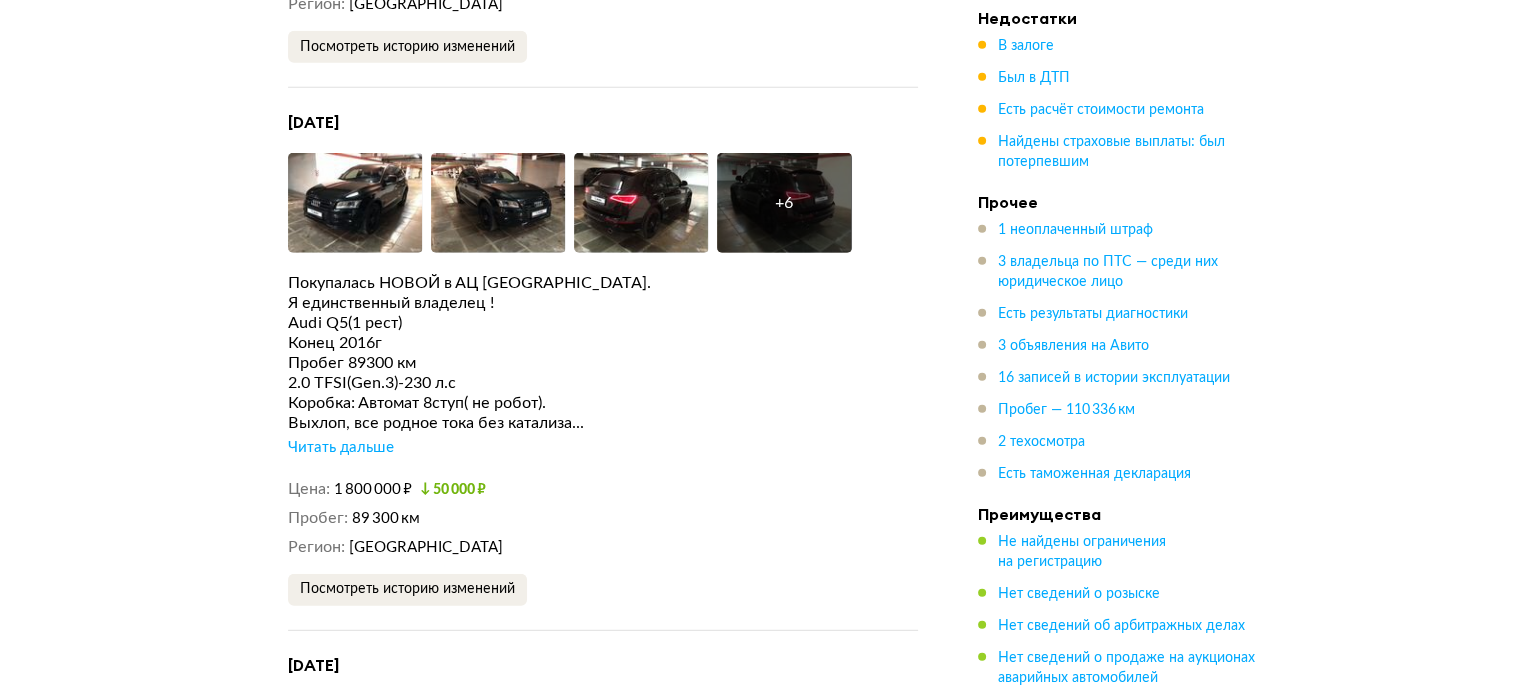 click on "Читать дальше" at bounding box center [341, 448] 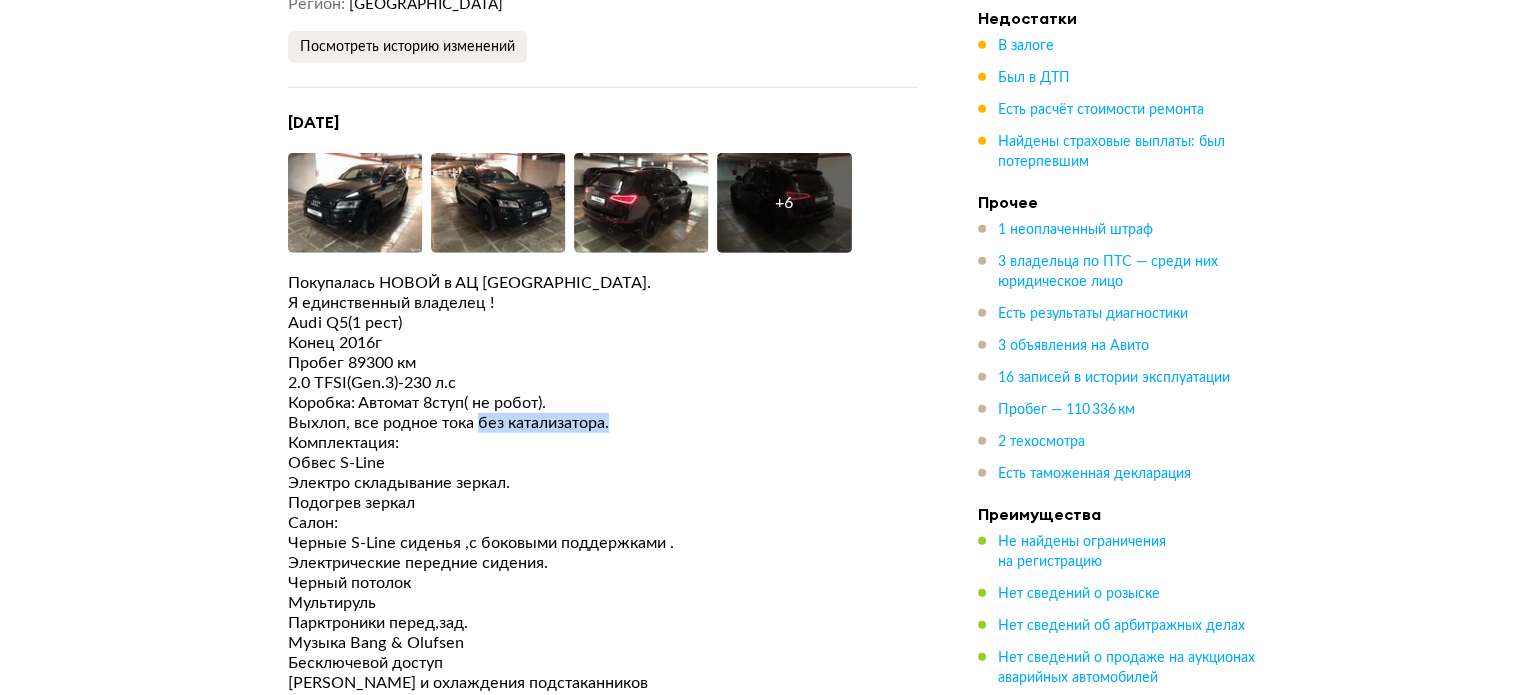 drag, startPoint x: 625, startPoint y: 397, endPoint x: 480, endPoint y: 403, distance: 145.12408 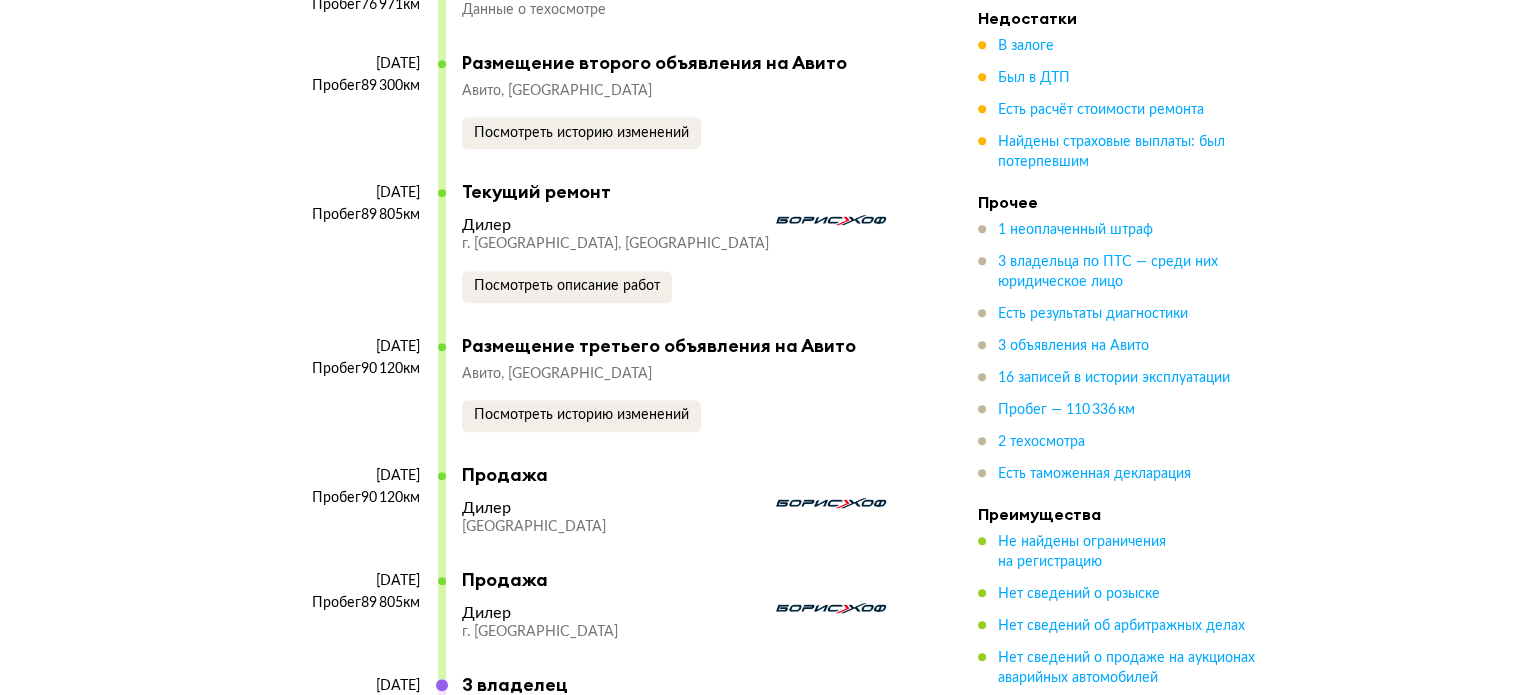 scroll, scrollTop: 8704, scrollLeft: 0, axis: vertical 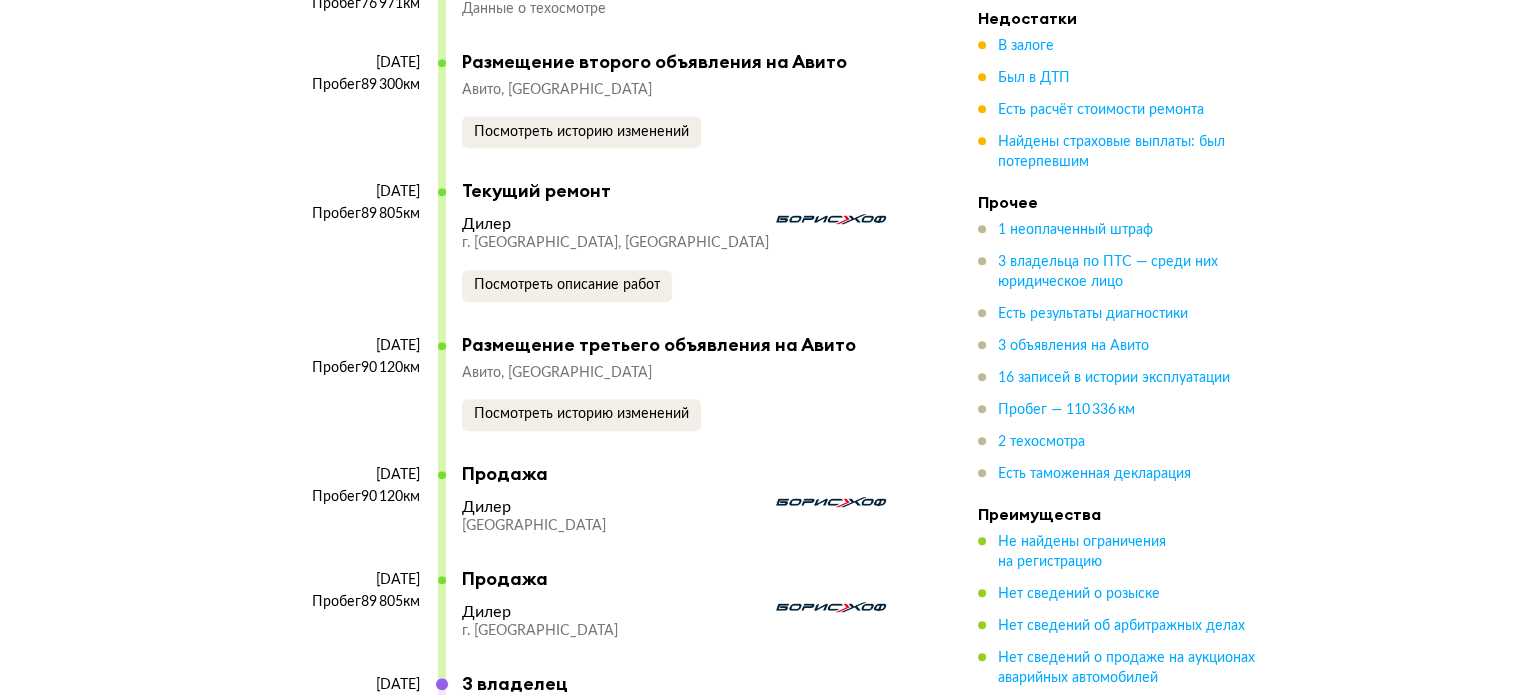 click on "Дилер г. Москва, Москва Посмотреть описание работ" at bounding box center (680, 257) 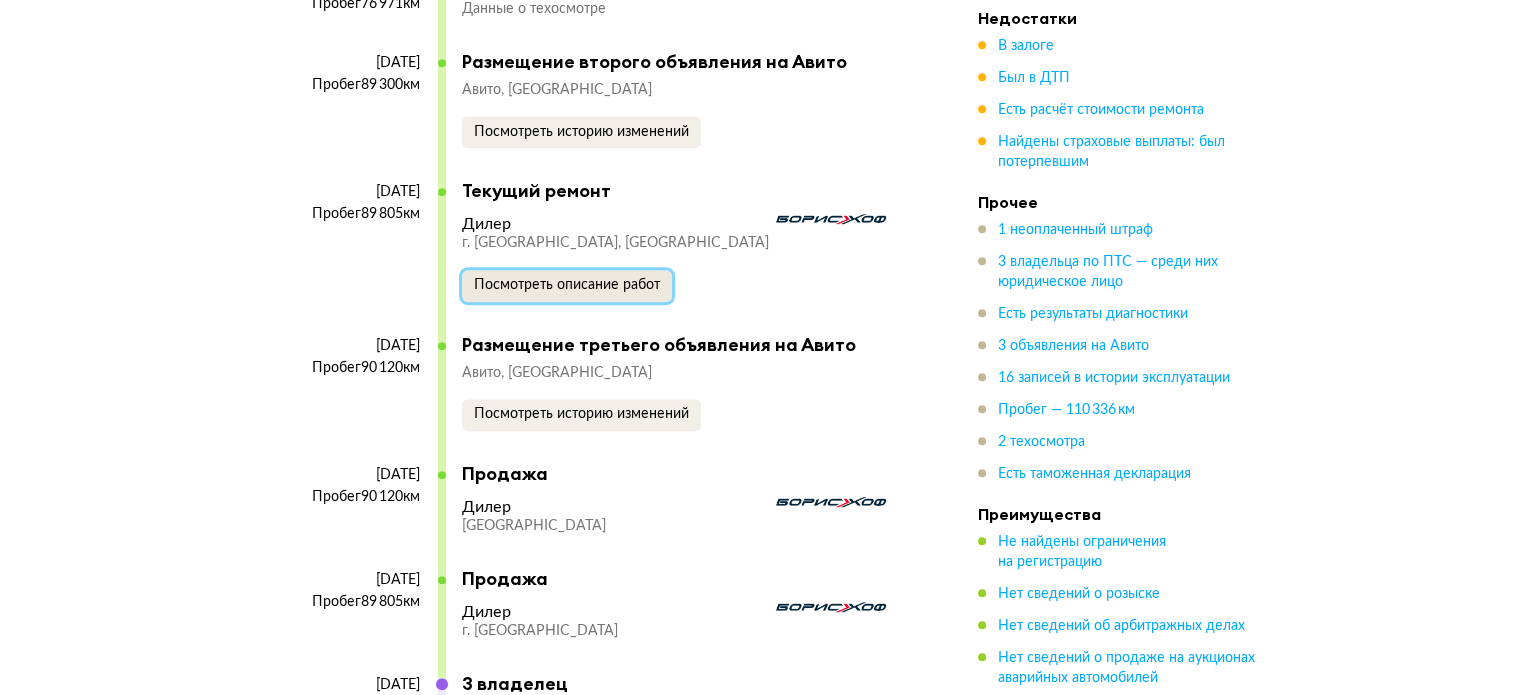 click on "Посмотреть описание работ" at bounding box center (567, 285) 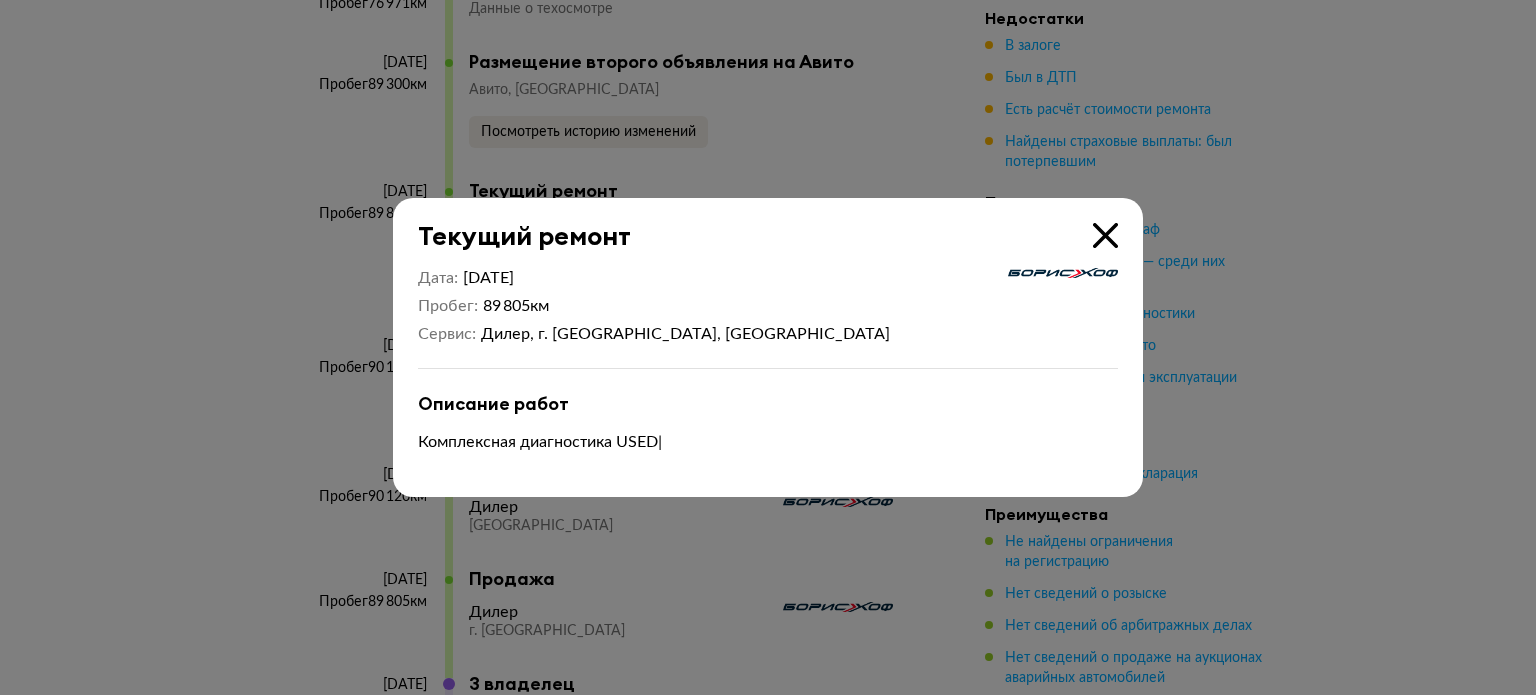 type 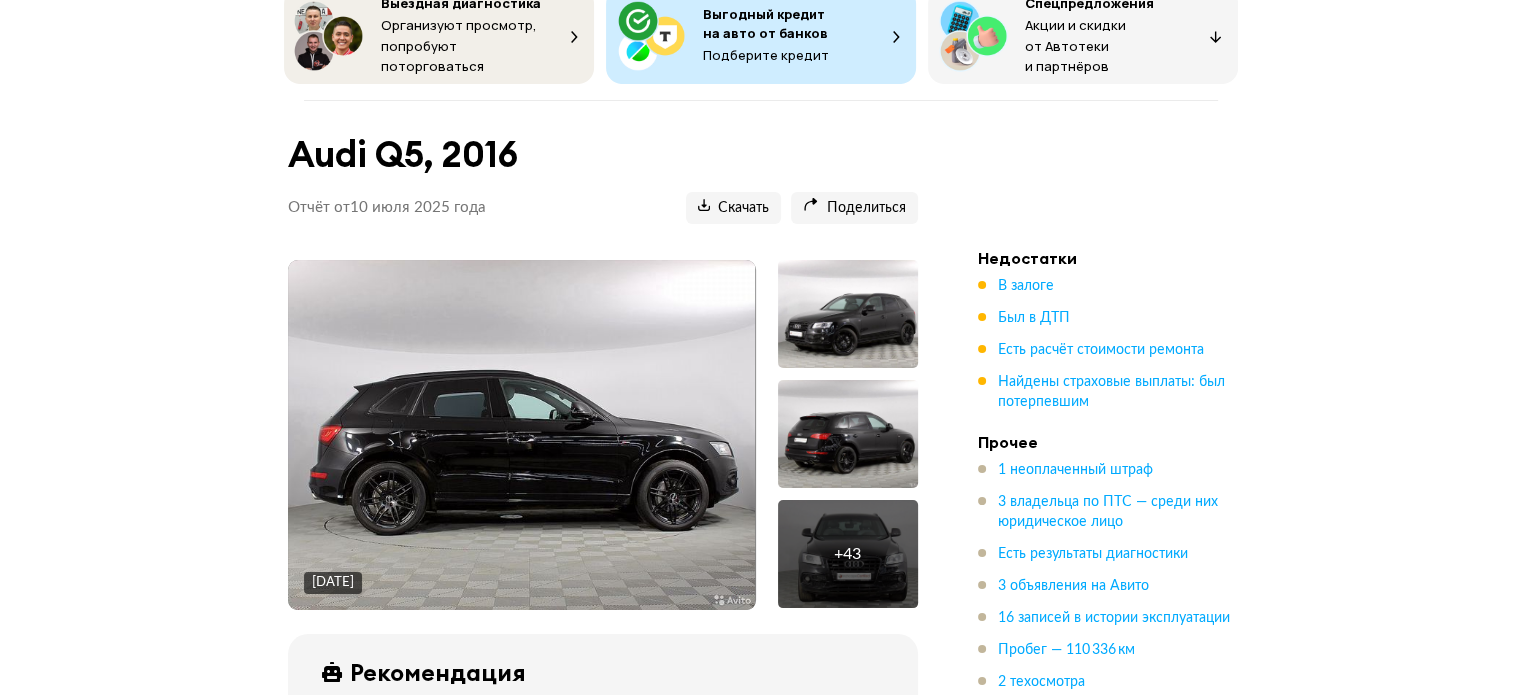 scroll, scrollTop: 0, scrollLeft: 0, axis: both 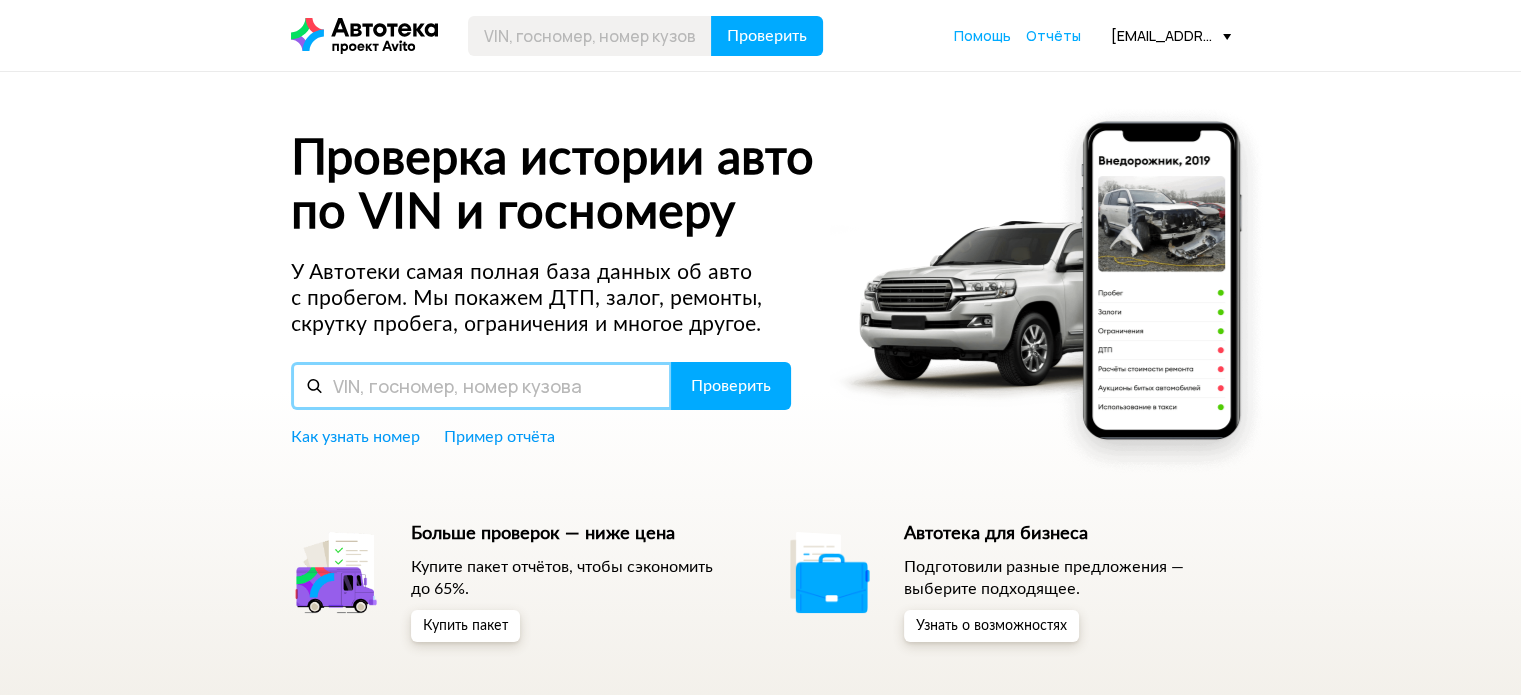 drag, startPoint x: 0, startPoint y: 0, endPoint x: 479, endPoint y: 379, distance: 610.8044 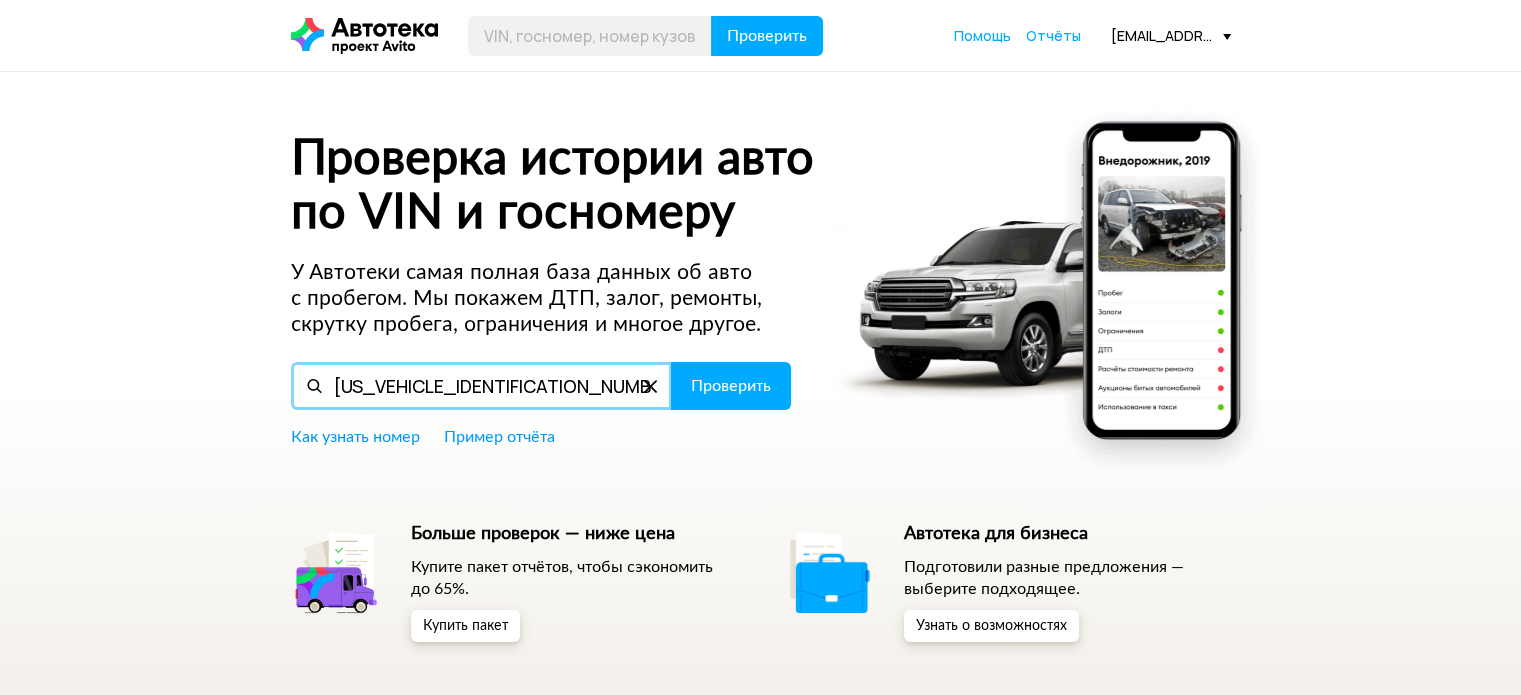 type on "WAUZZZ8R4HA057258" 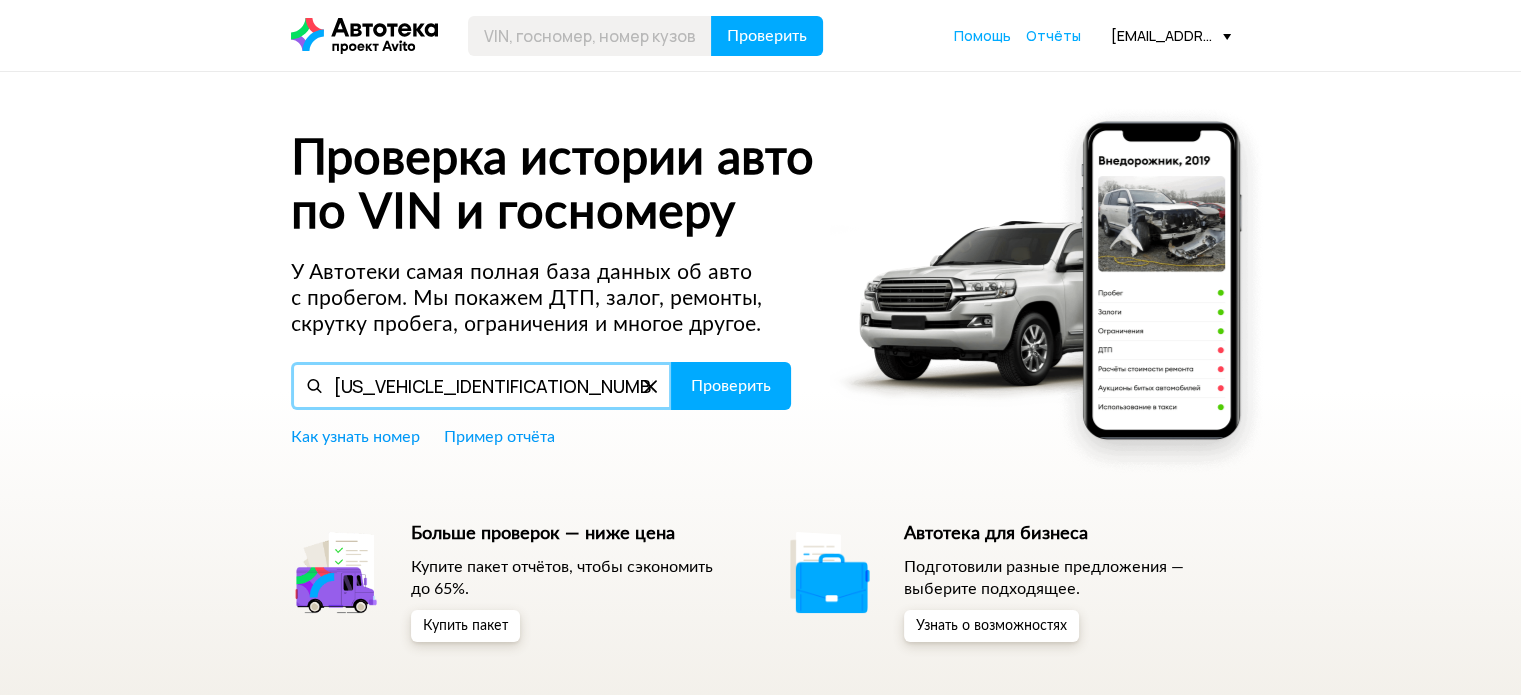 click on "Проверить" at bounding box center (731, 386) 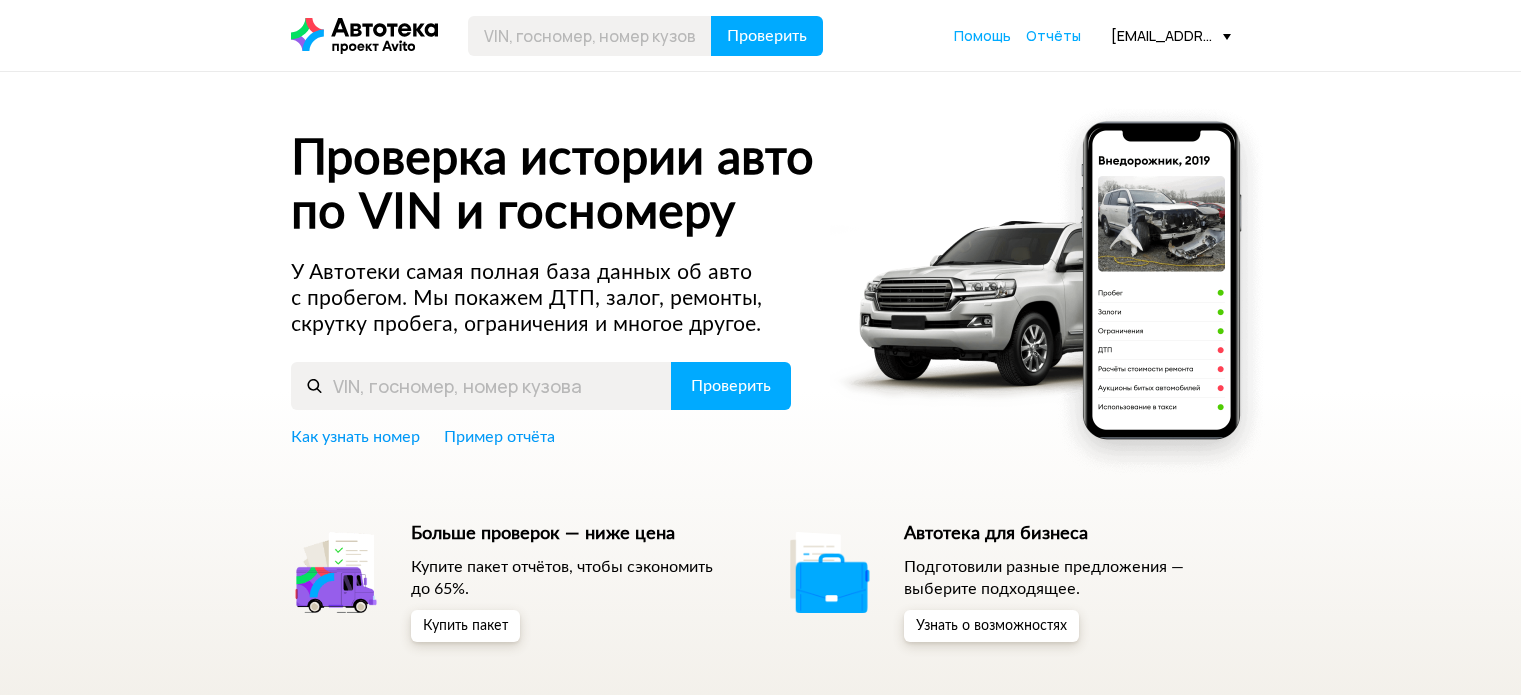 scroll, scrollTop: 0, scrollLeft: 0, axis: both 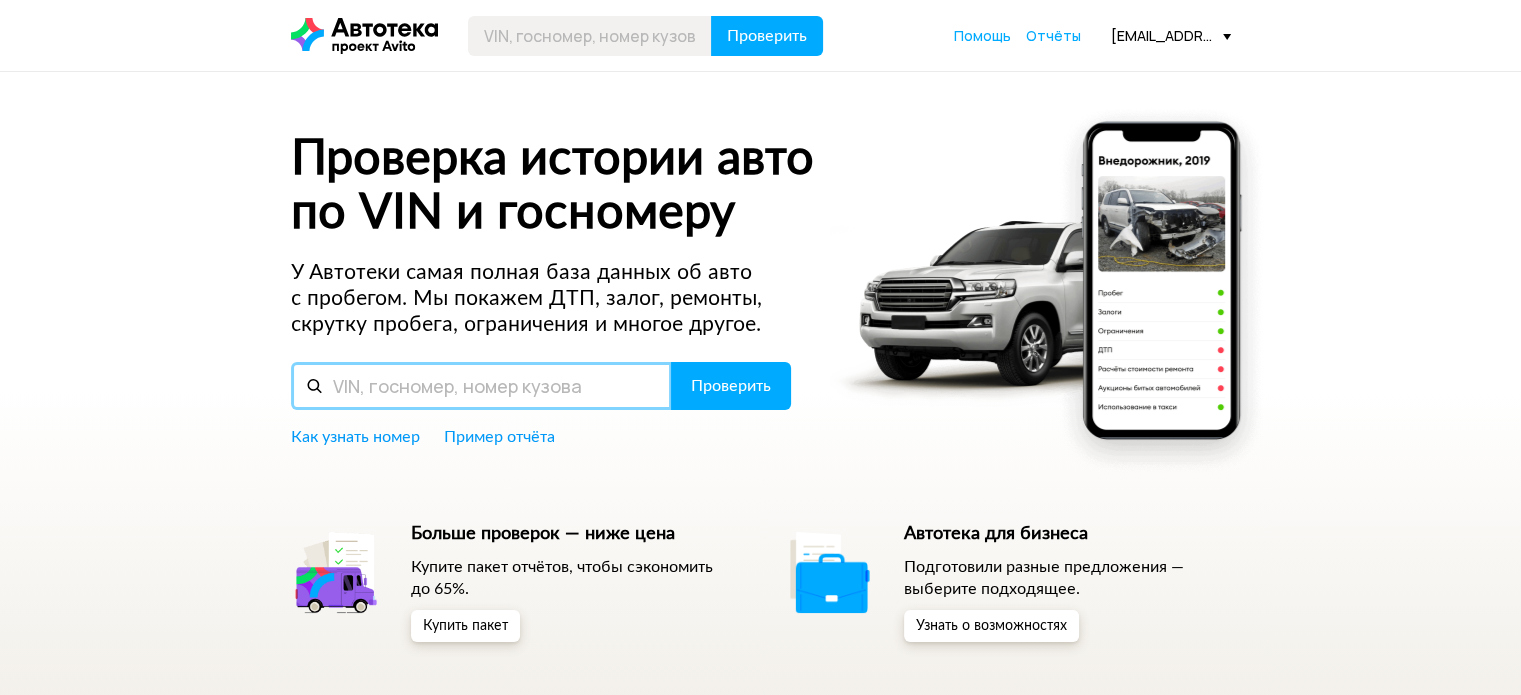 click at bounding box center (481, 386) 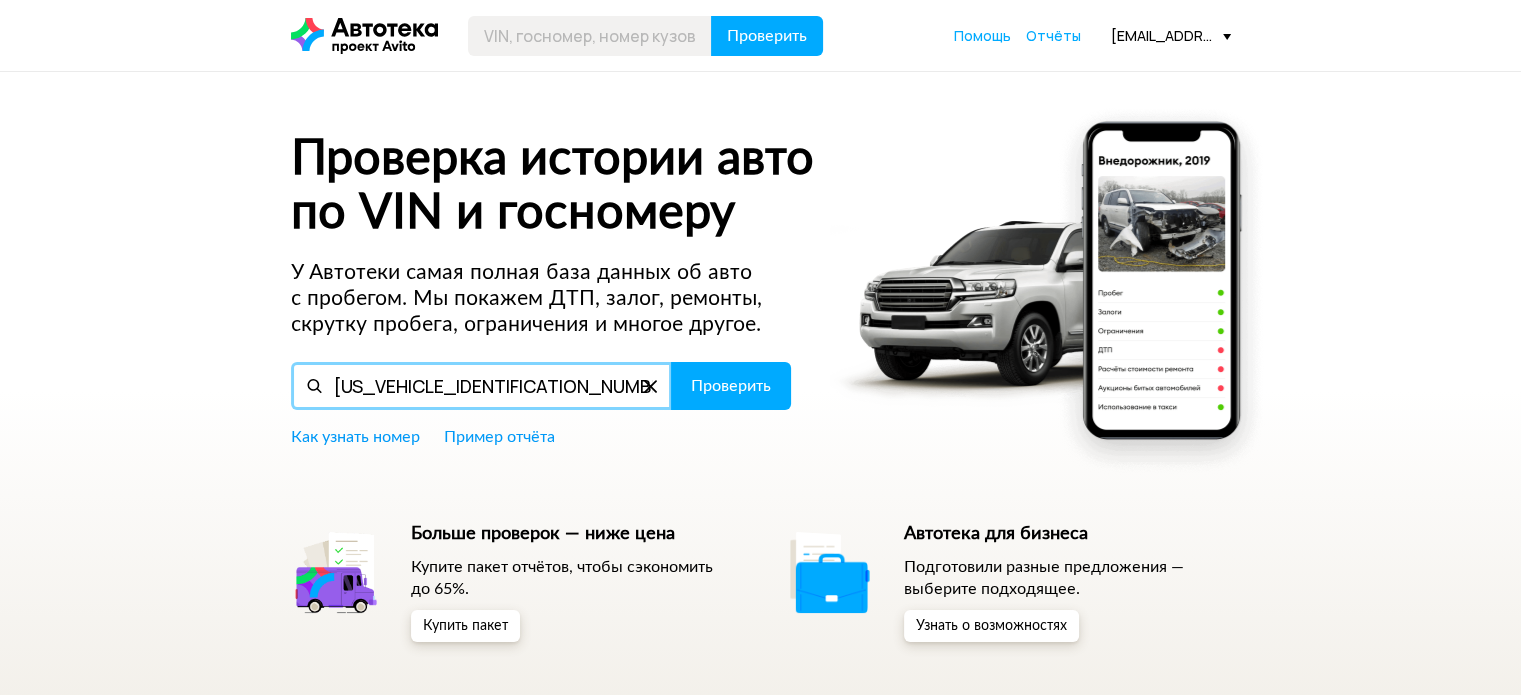 type on "WAUZZZ8R4HA057258" 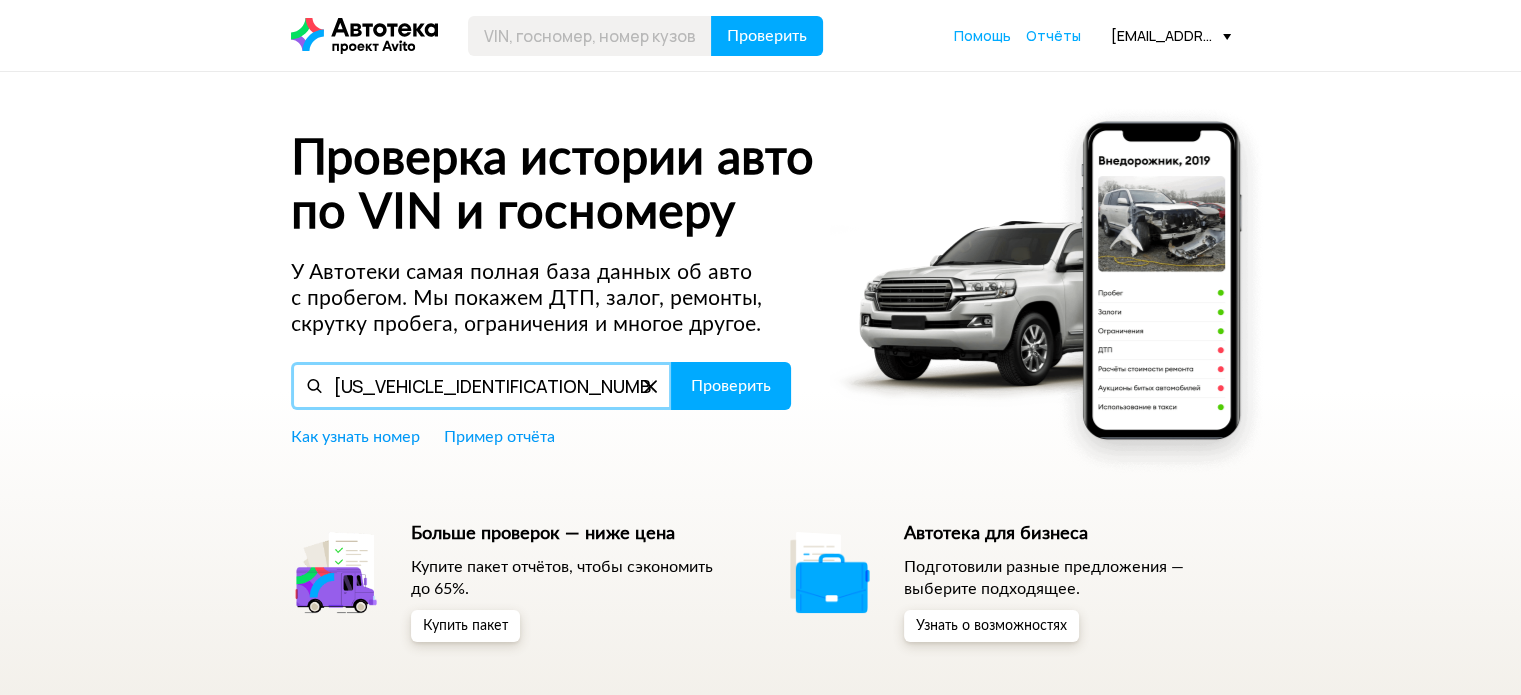 click on "Проверить" at bounding box center (731, 386) 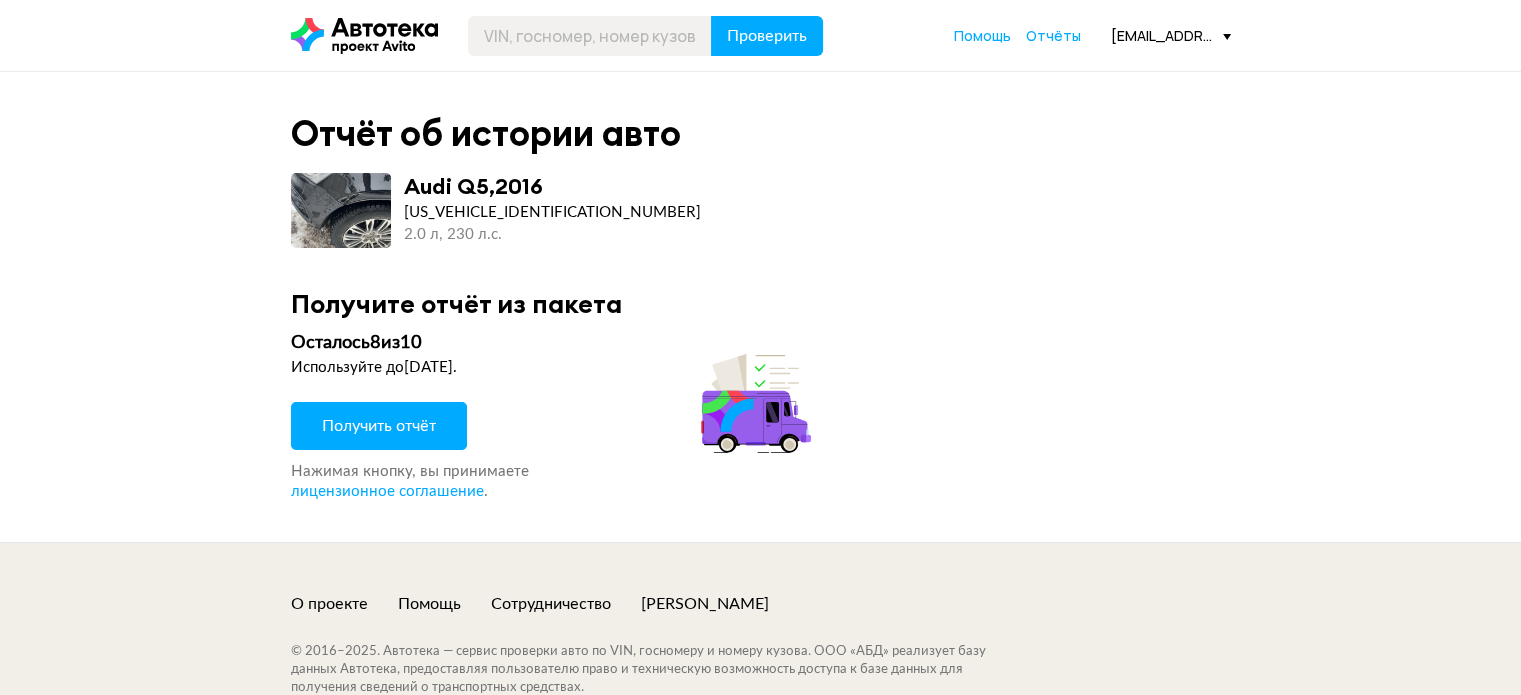 click on "Получить отчёт" at bounding box center [379, 426] 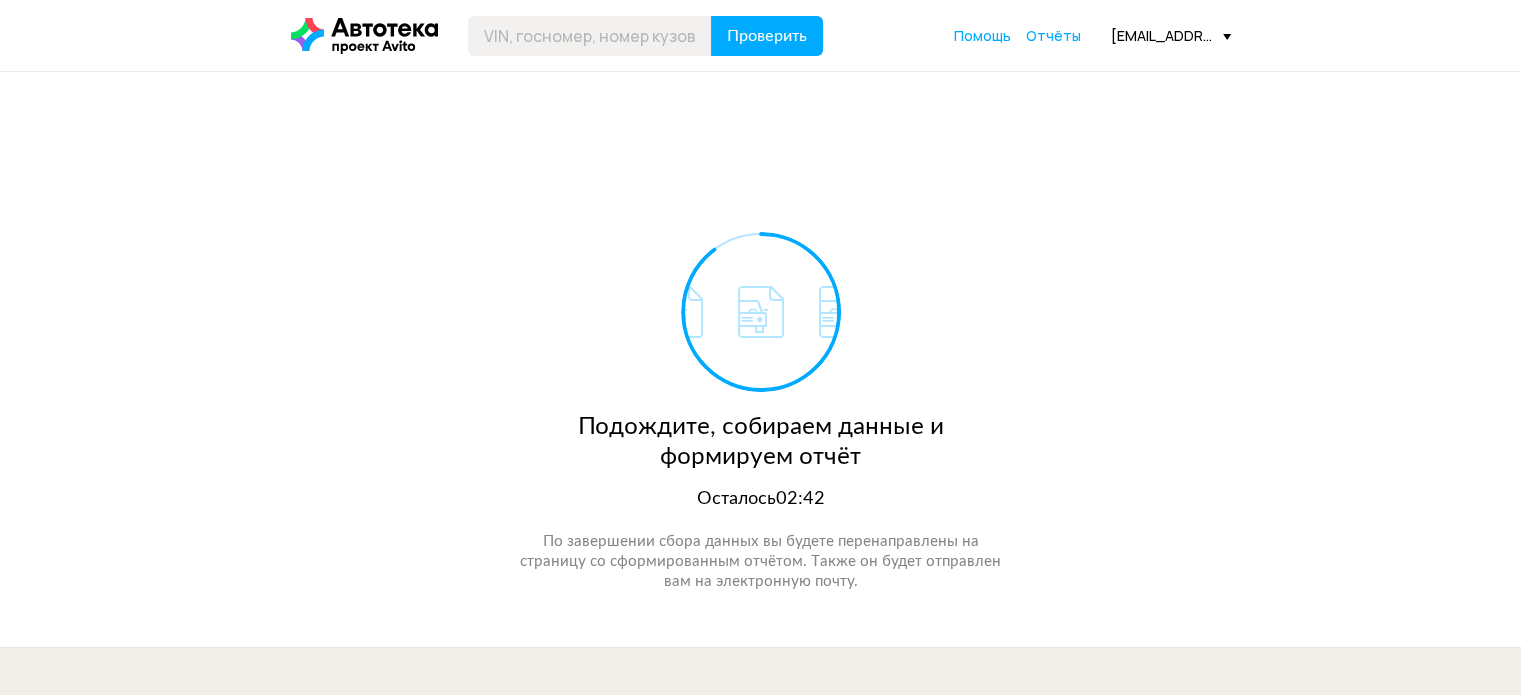 click on "Подождите, собираем данные и формируем отчёт Осталось  02:42 По завершении сбора данных вы будете перенаправлены на страницу со сформированным отчётом. Также он будет отправлен вам на электронную почту." at bounding box center (760, 359) 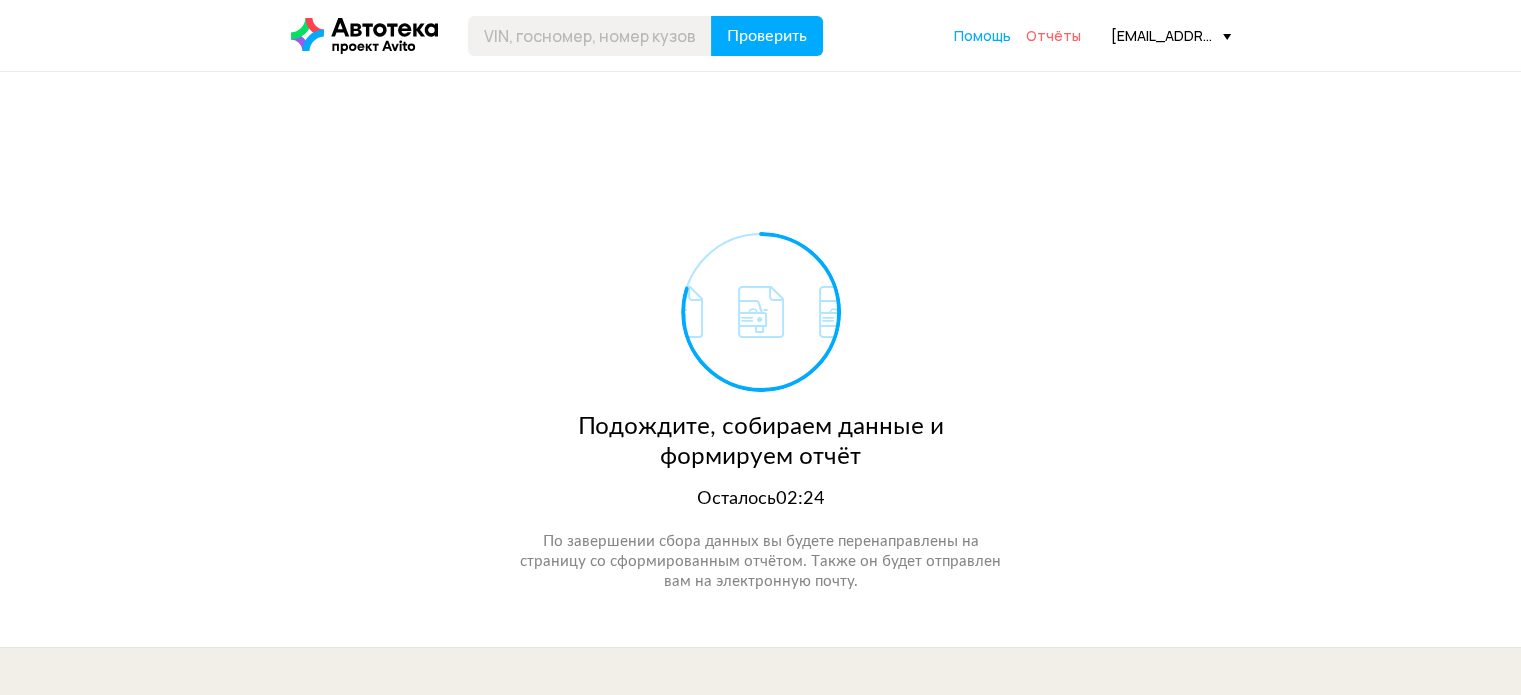 click on "Отчёты" at bounding box center (1053, 35) 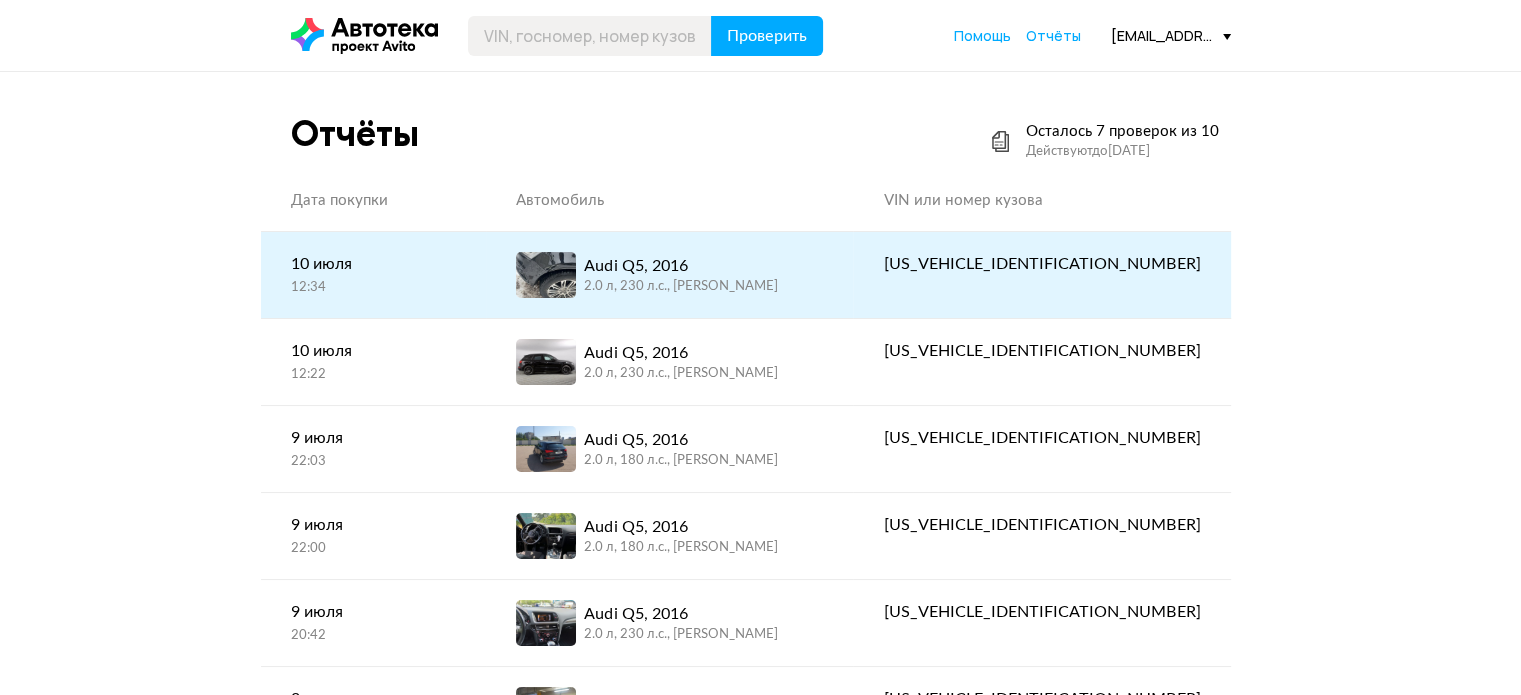 click on "Audi Q5, 2016 2.0 л, 230 л.c., черный" at bounding box center (670, 275) 